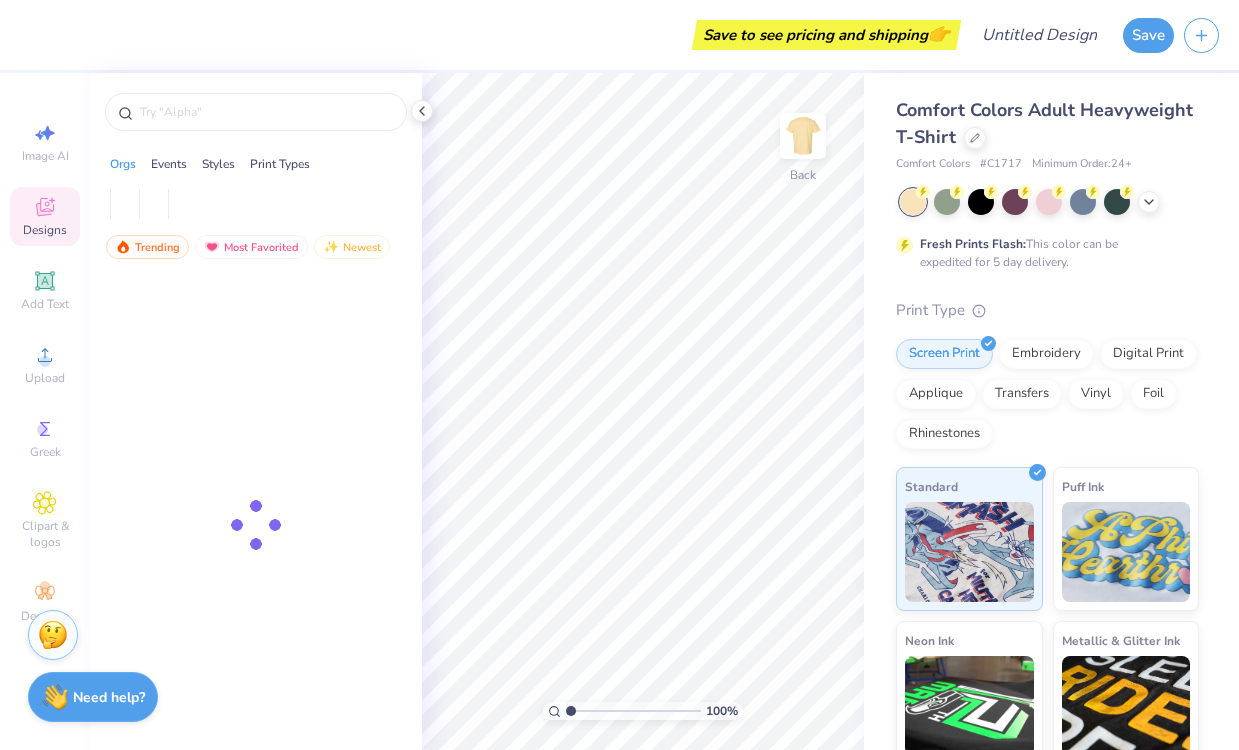 scroll, scrollTop: 0, scrollLeft: 0, axis: both 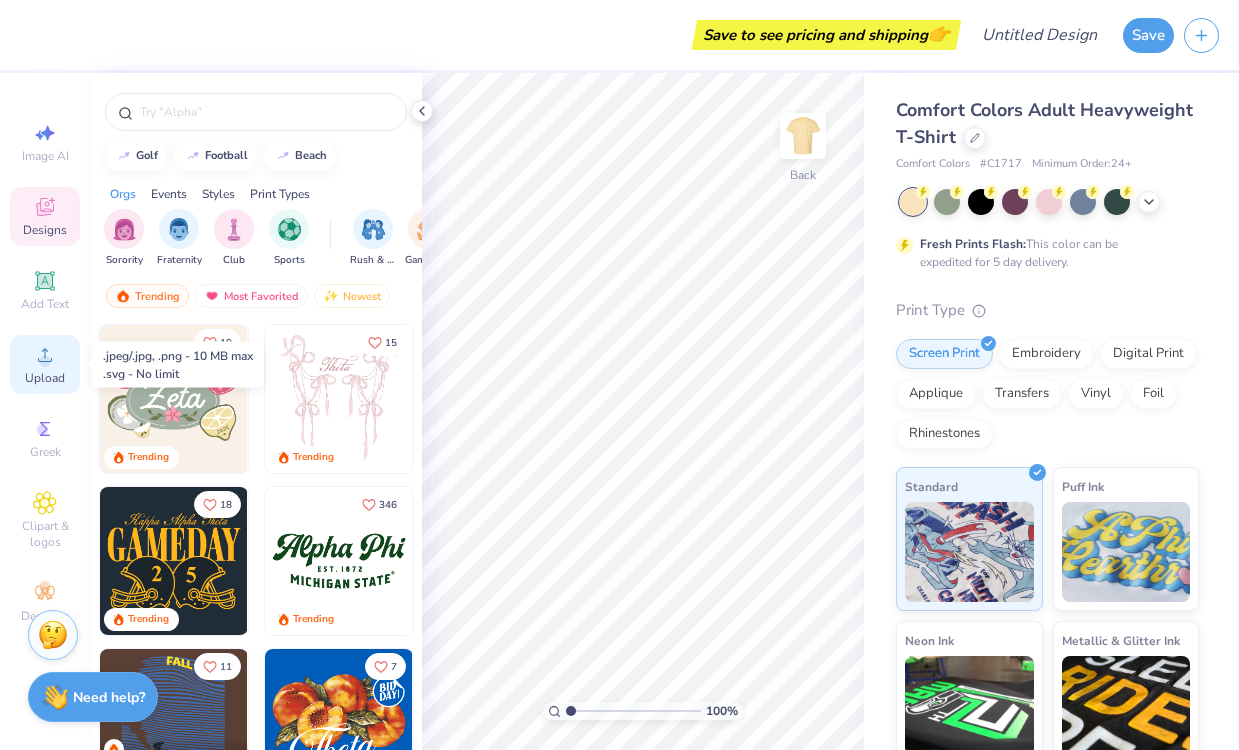 click 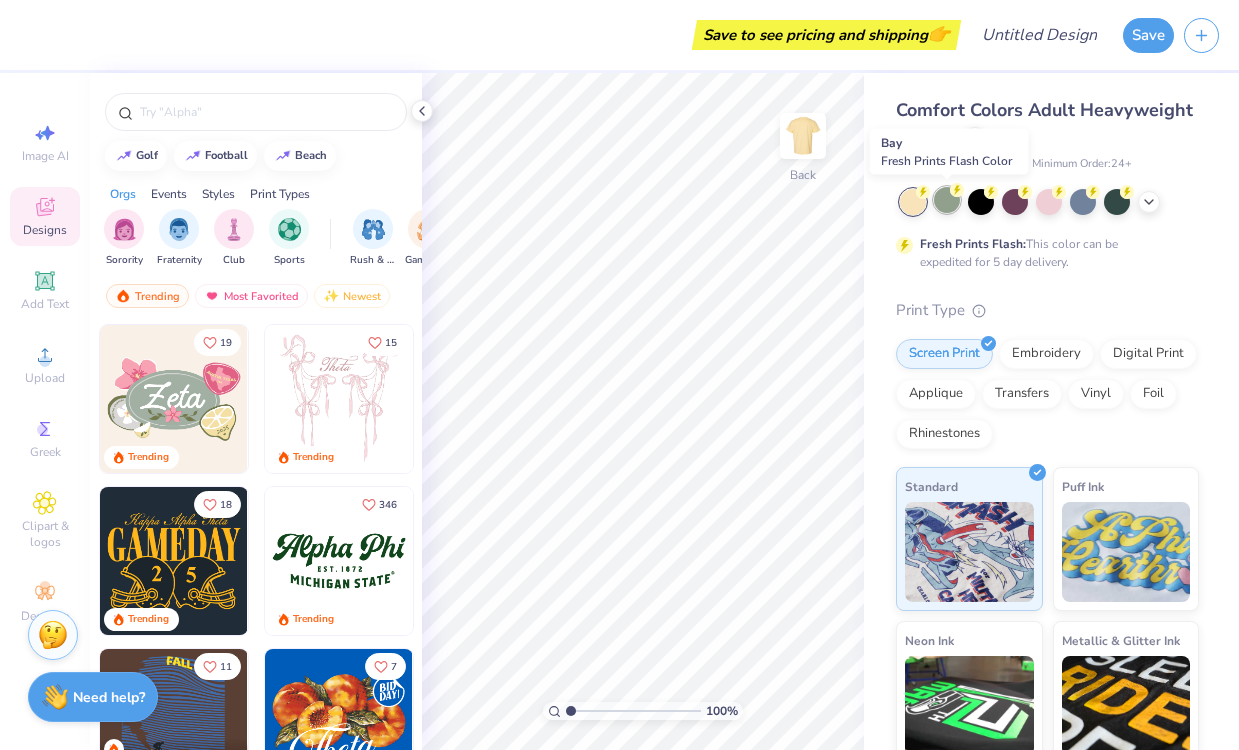 click at bounding box center [947, 200] 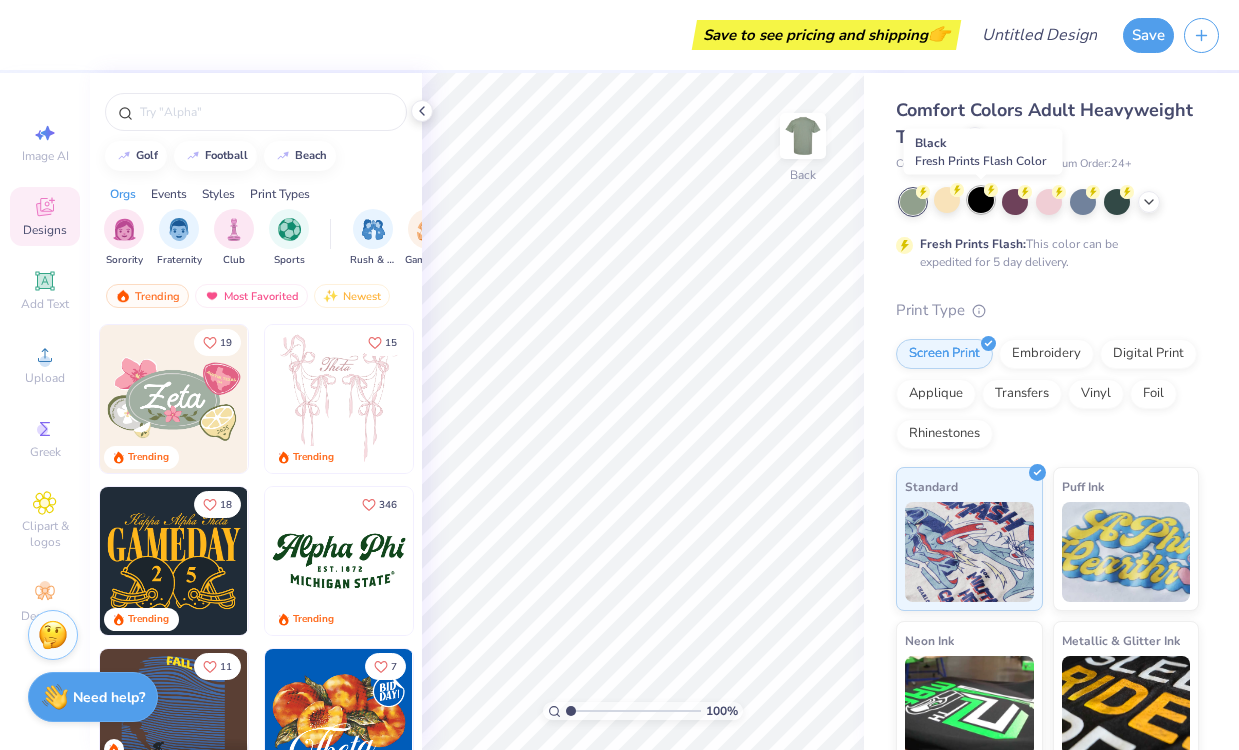 click at bounding box center [981, 200] 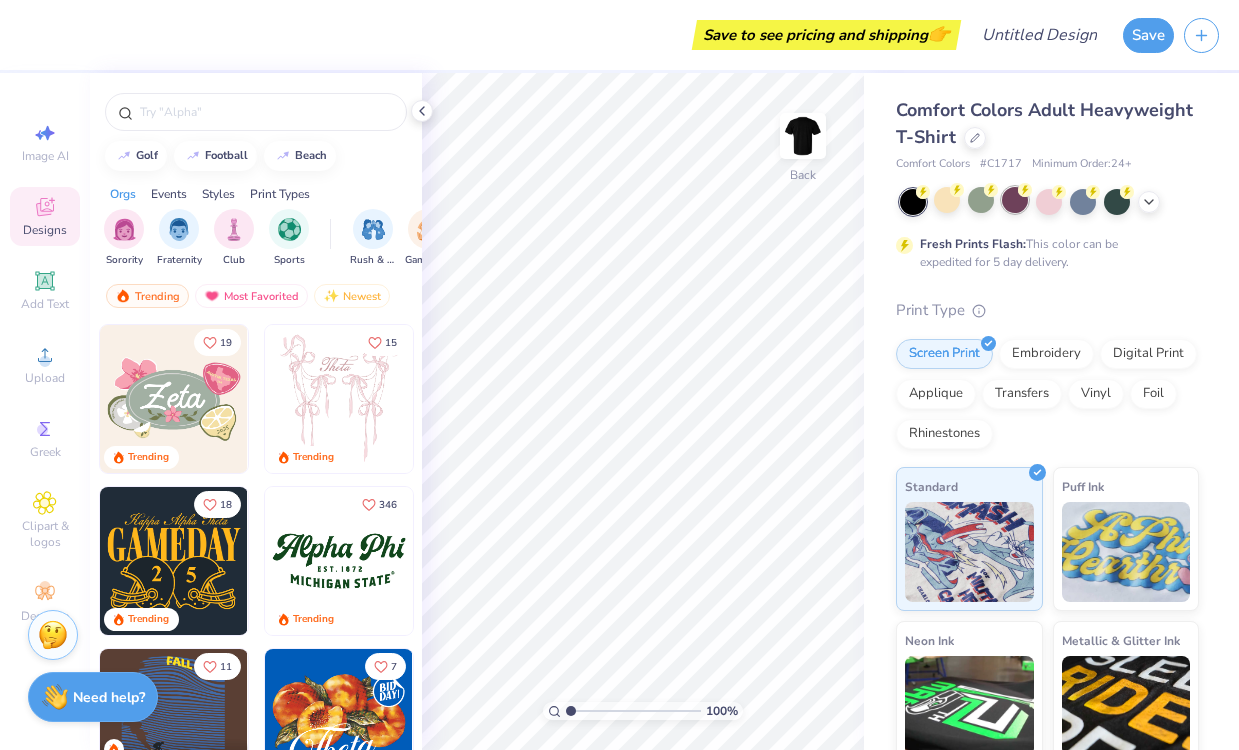 click at bounding box center (1015, 200) 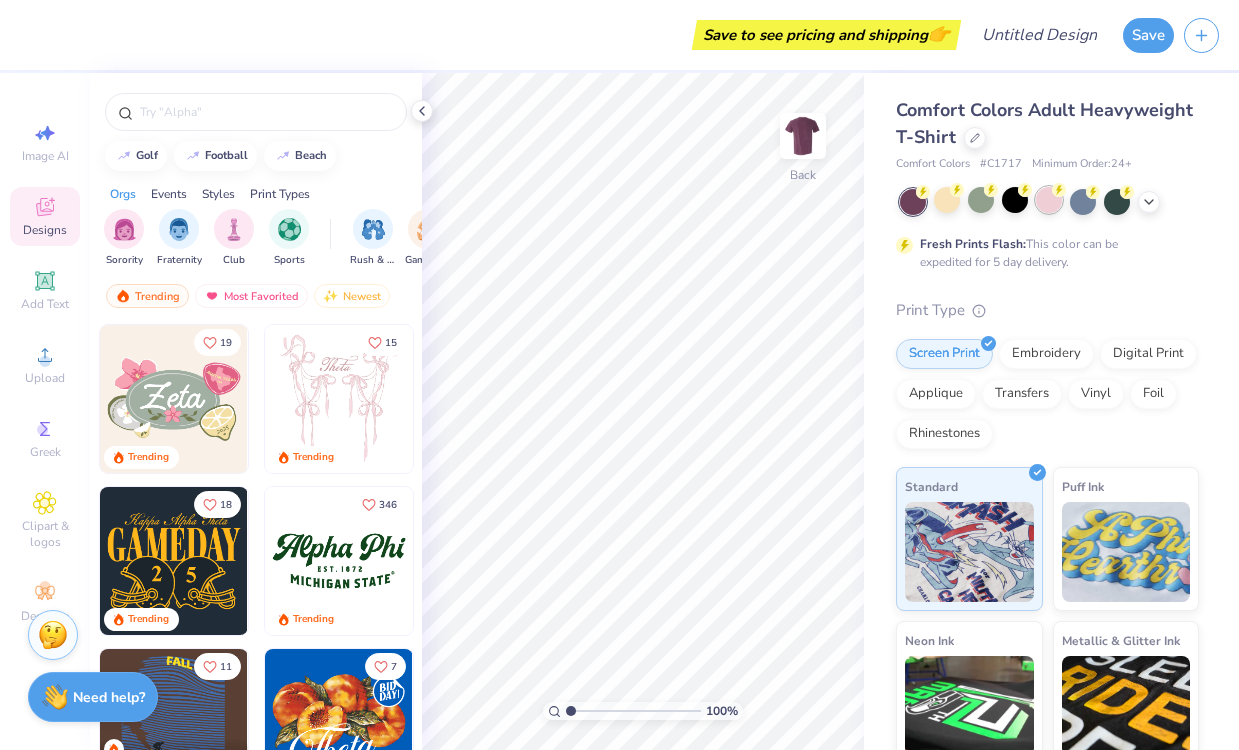 click at bounding box center (1049, 200) 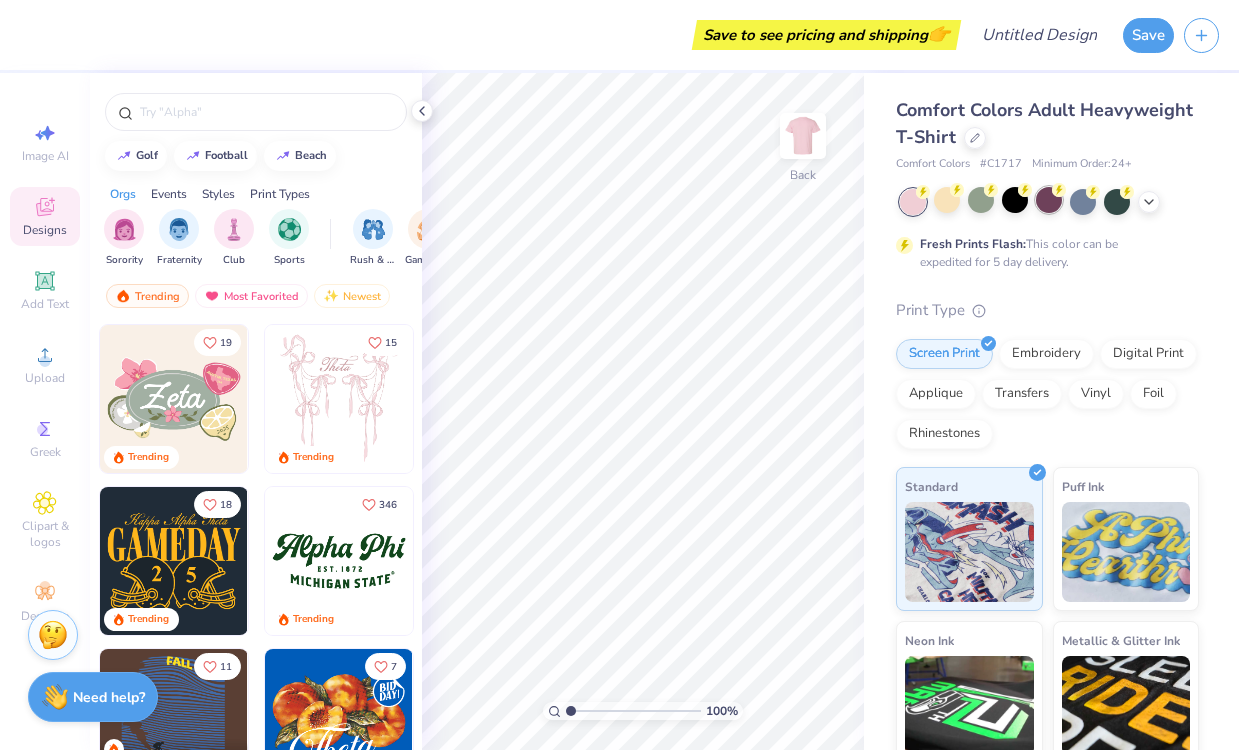 click at bounding box center [1049, 200] 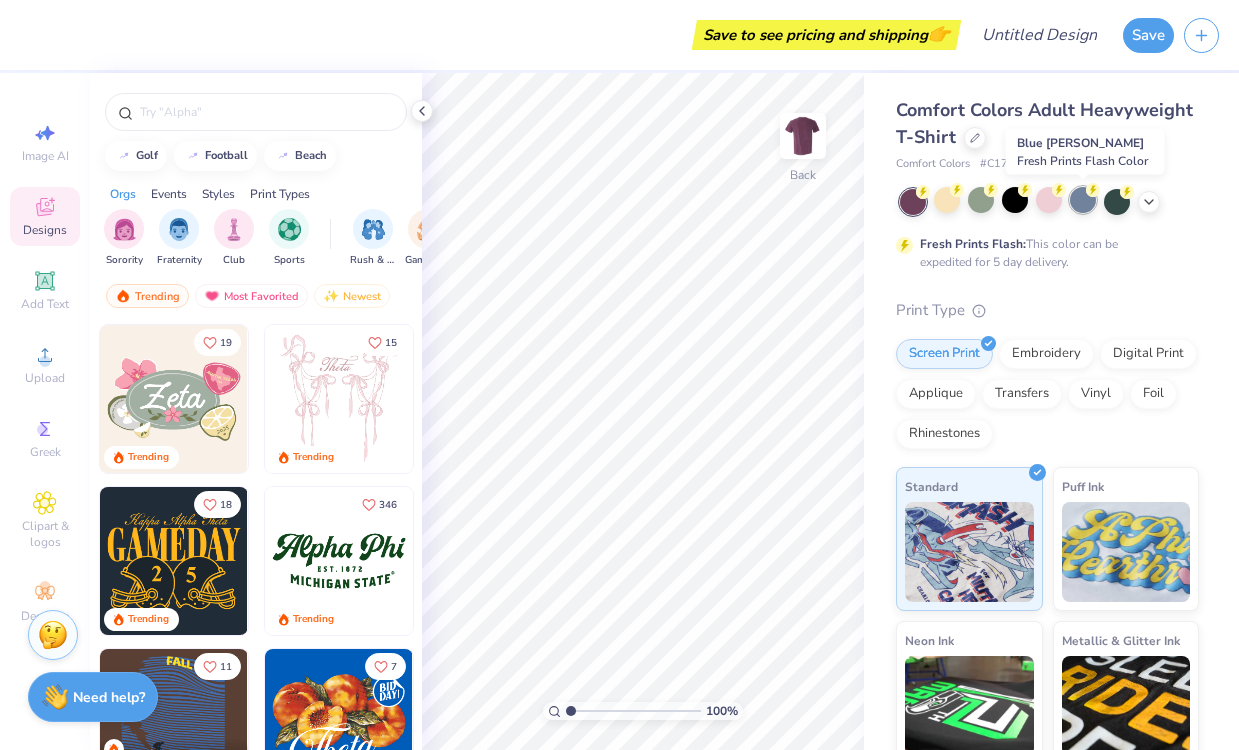 click at bounding box center (1083, 200) 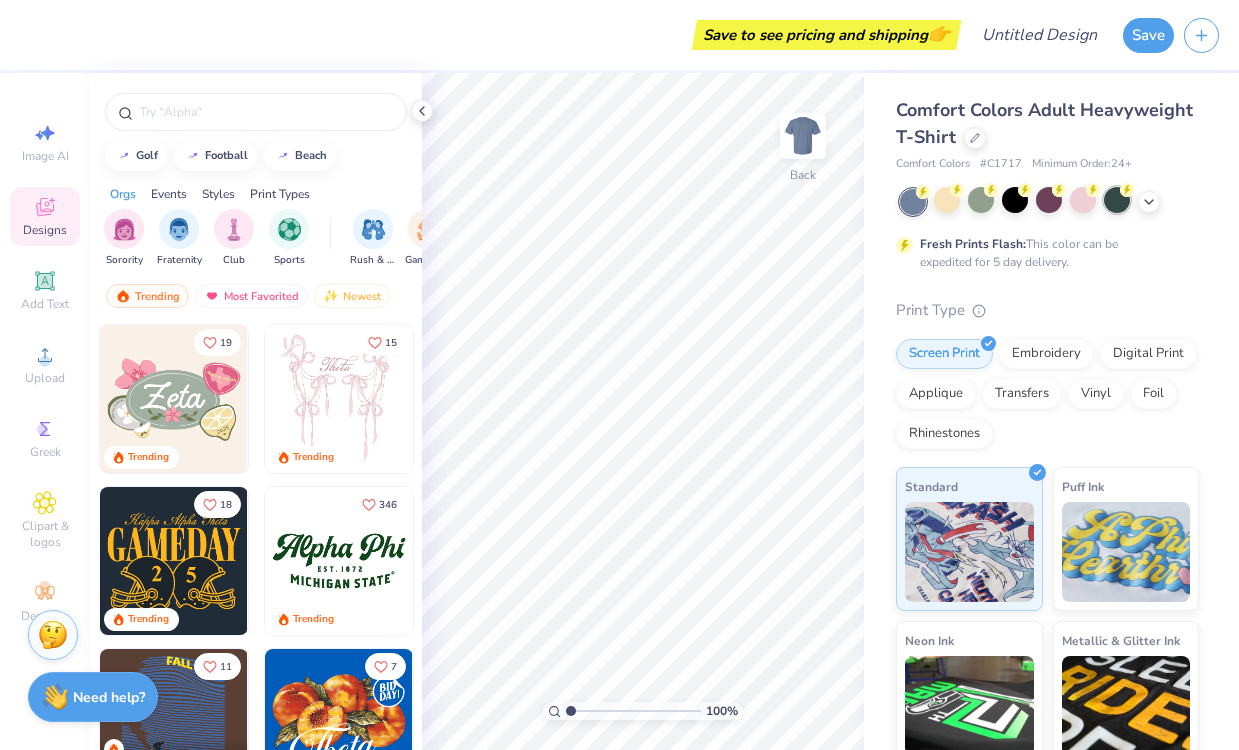 click at bounding box center (1117, 200) 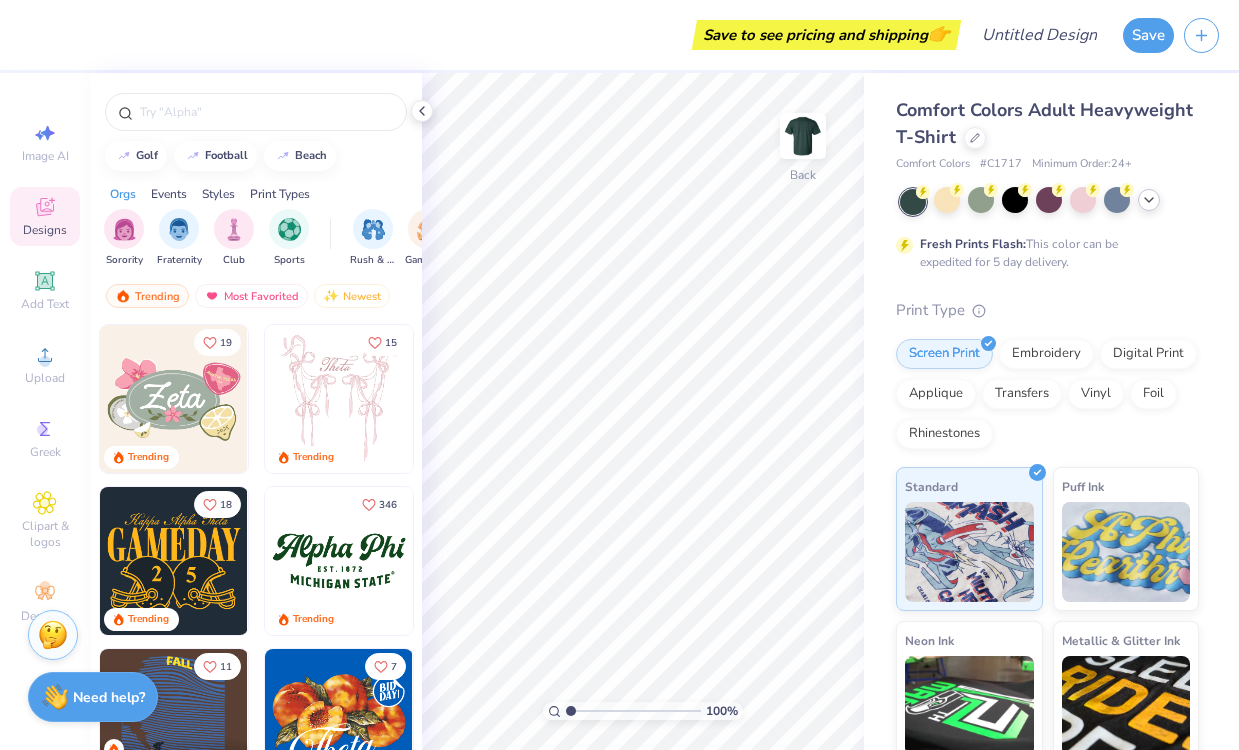 click at bounding box center [1149, 200] 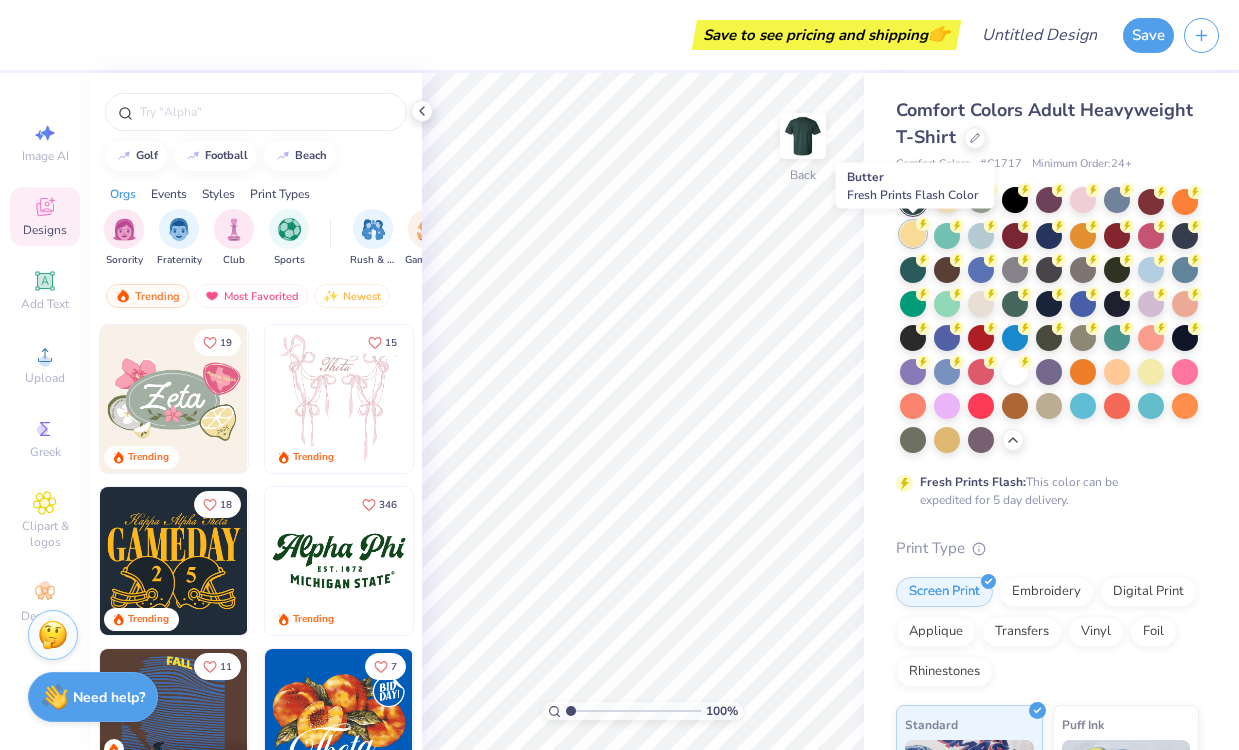 click at bounding box center (913, 234) 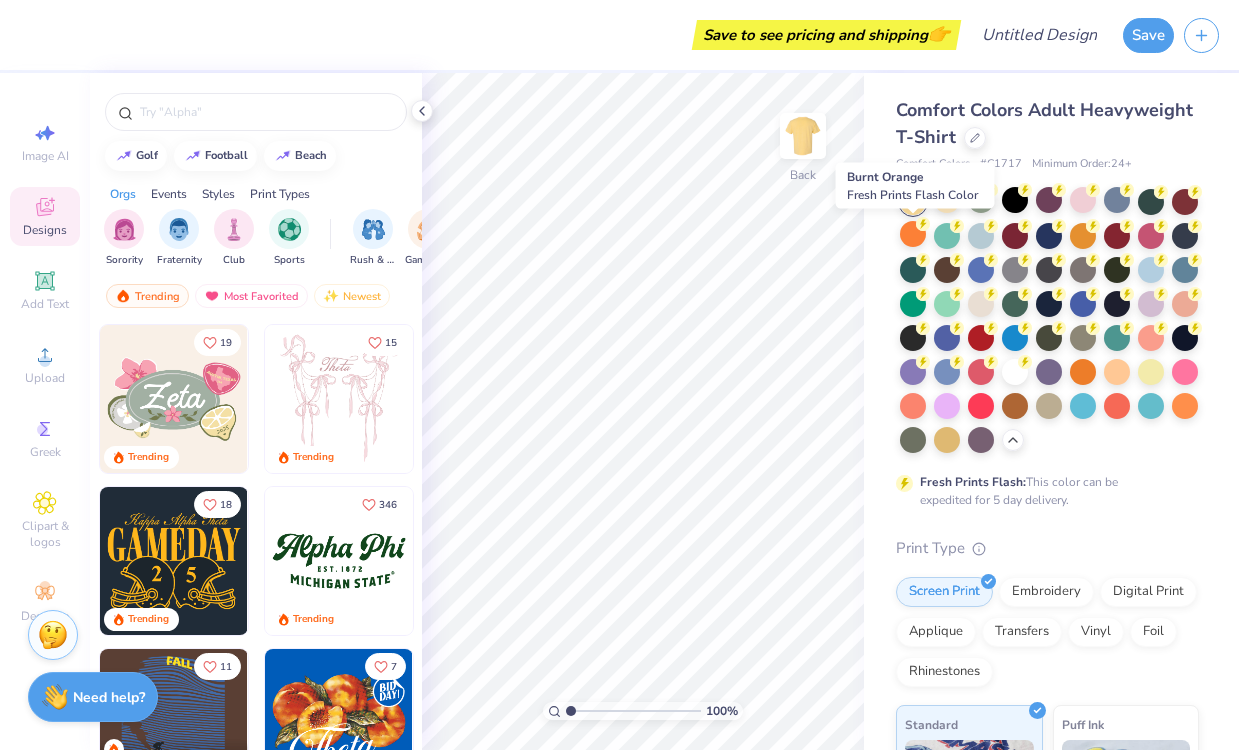 click at bounding box center (1049, 321) 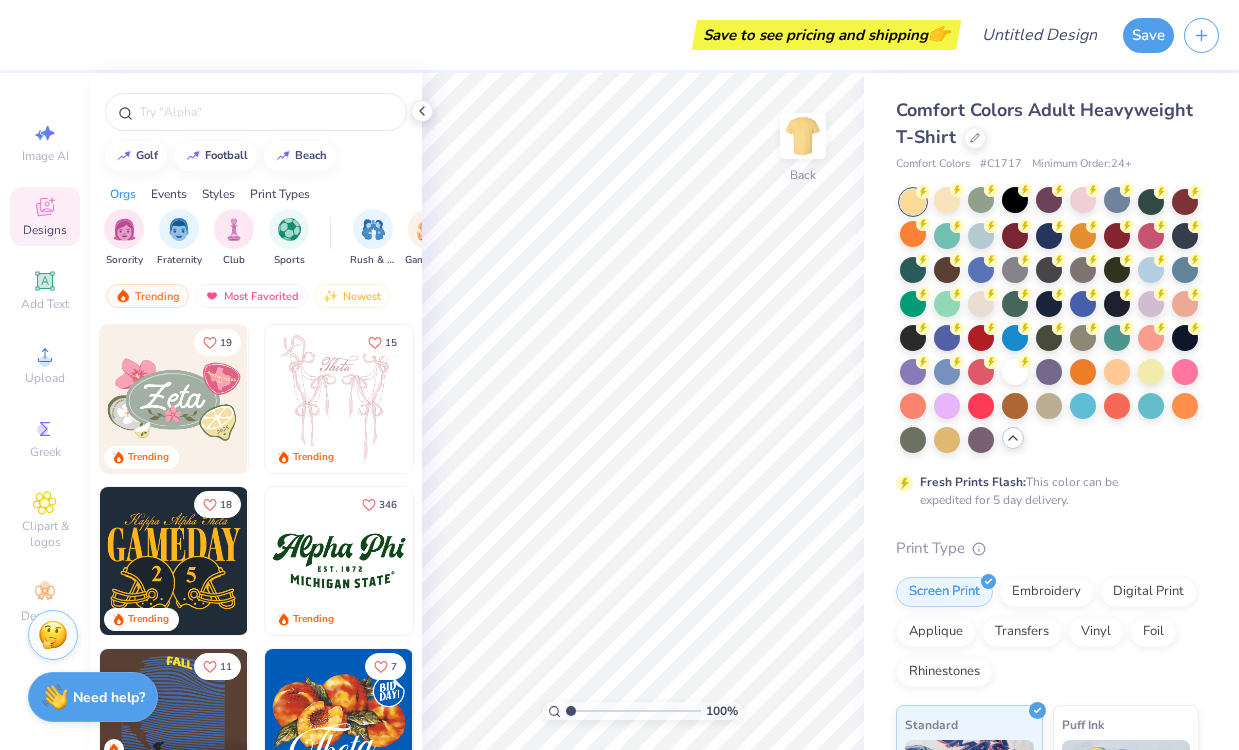 click at bounding box center (1049, 321) 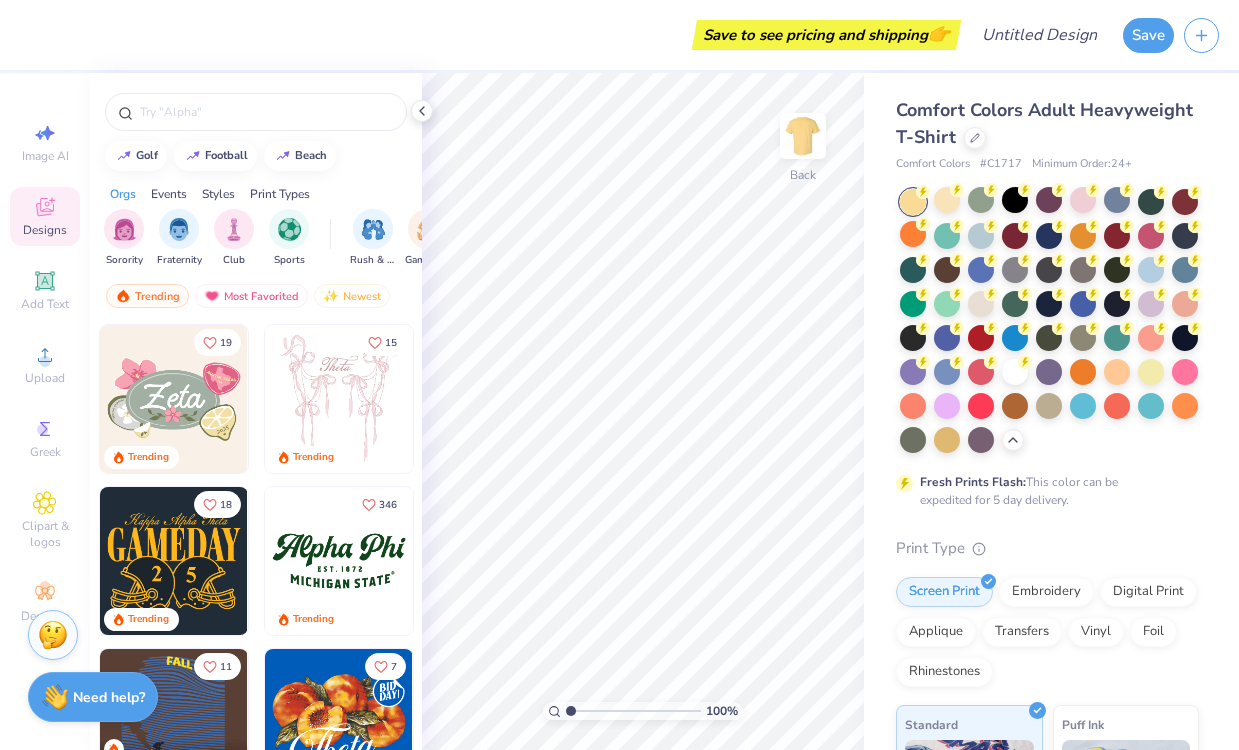 click 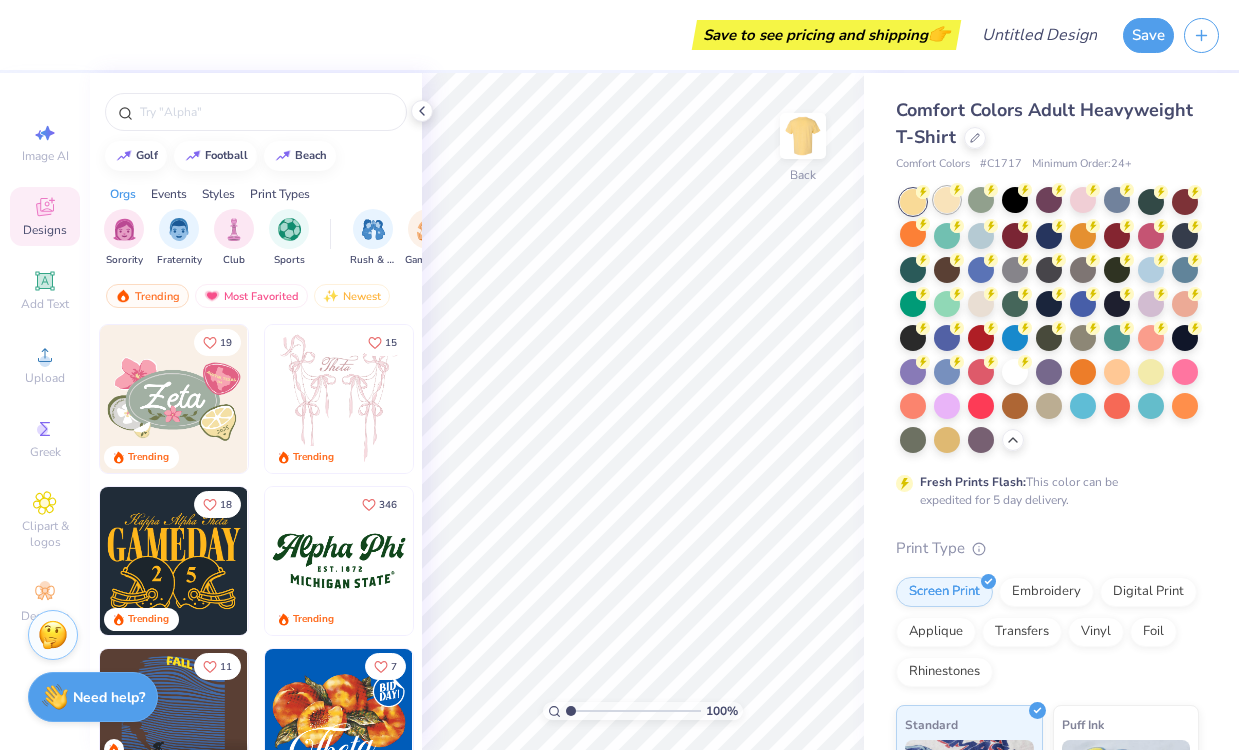click at bounding box center (947, 200) 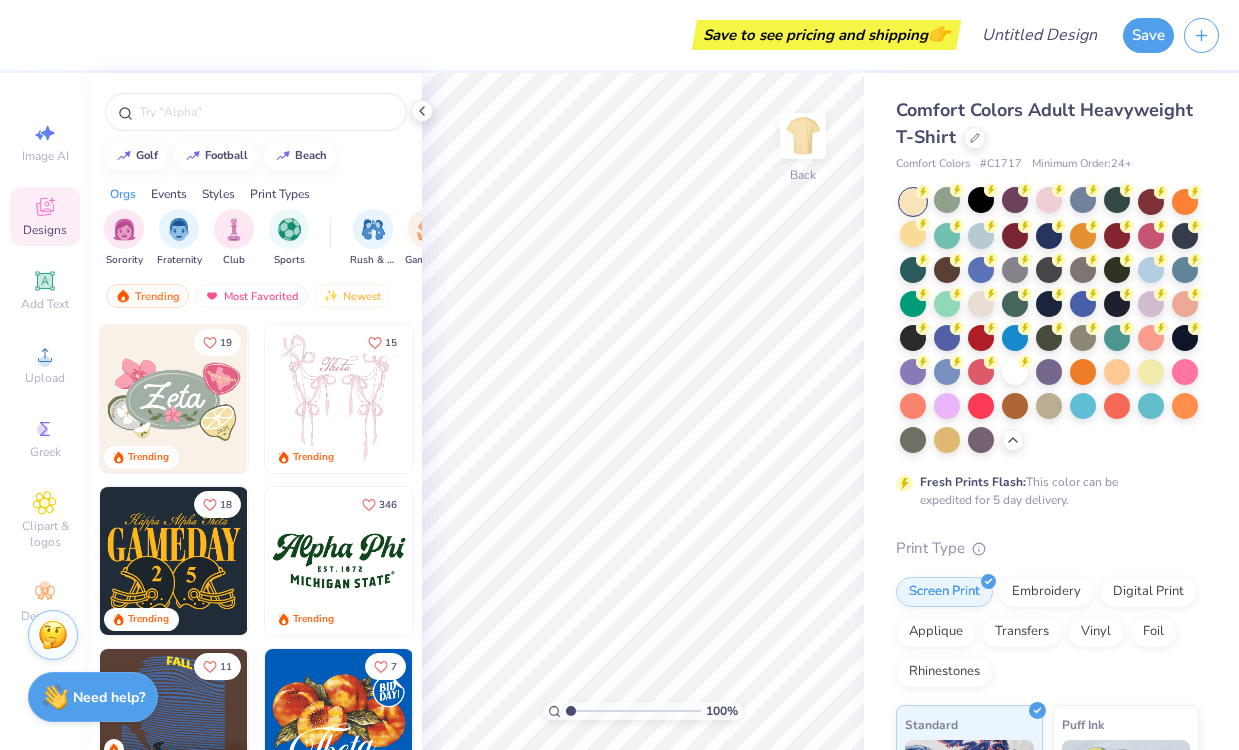 click 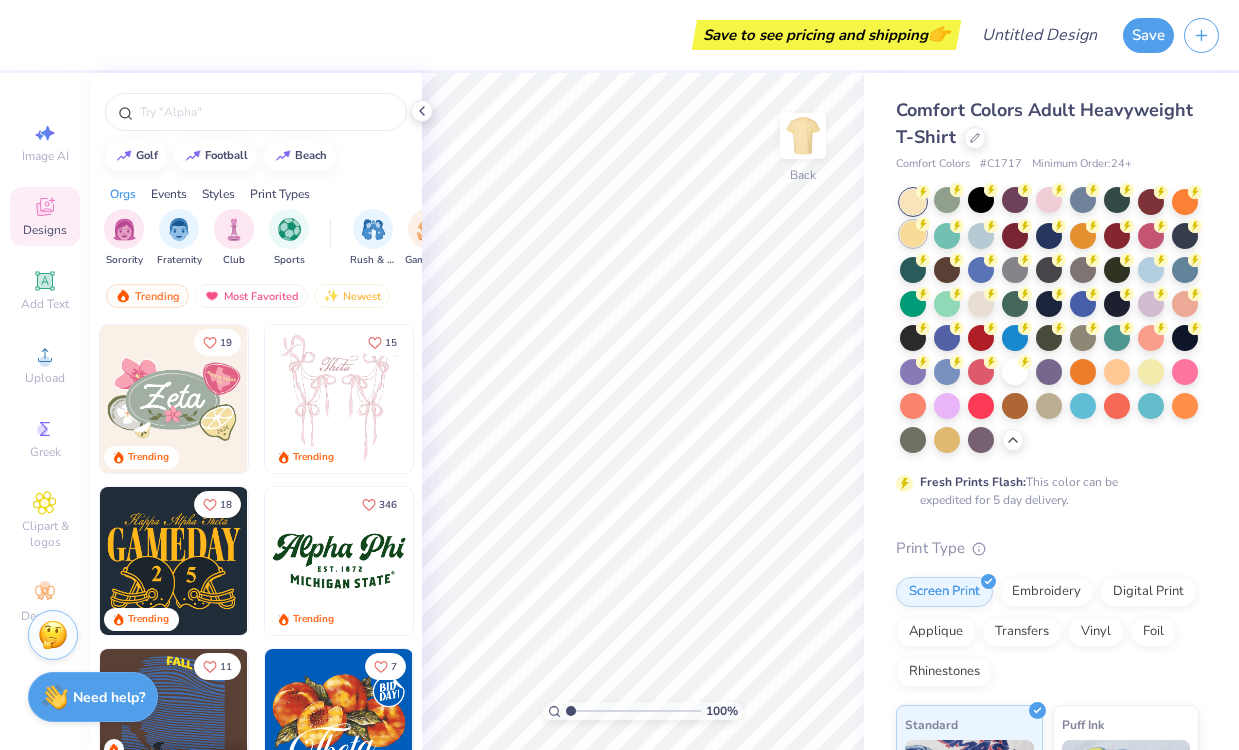 click at bounding box center (913, 234) 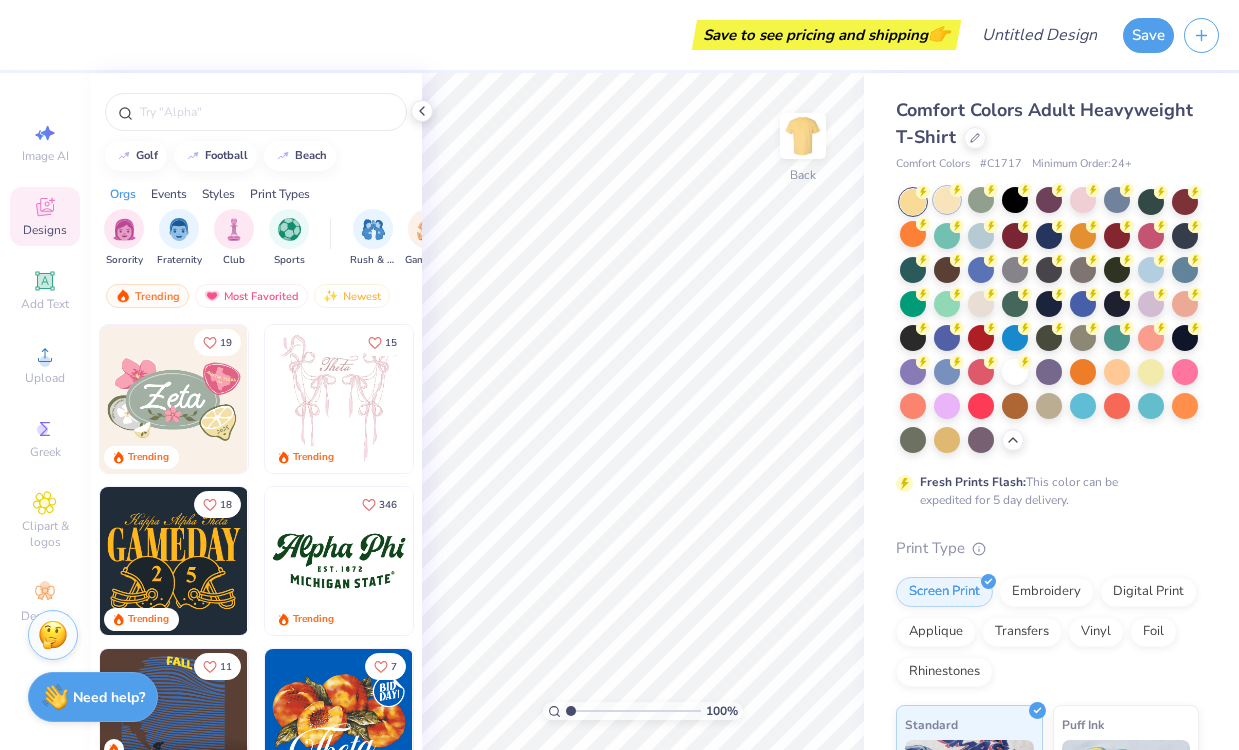 click at bounding box center (947, 200) 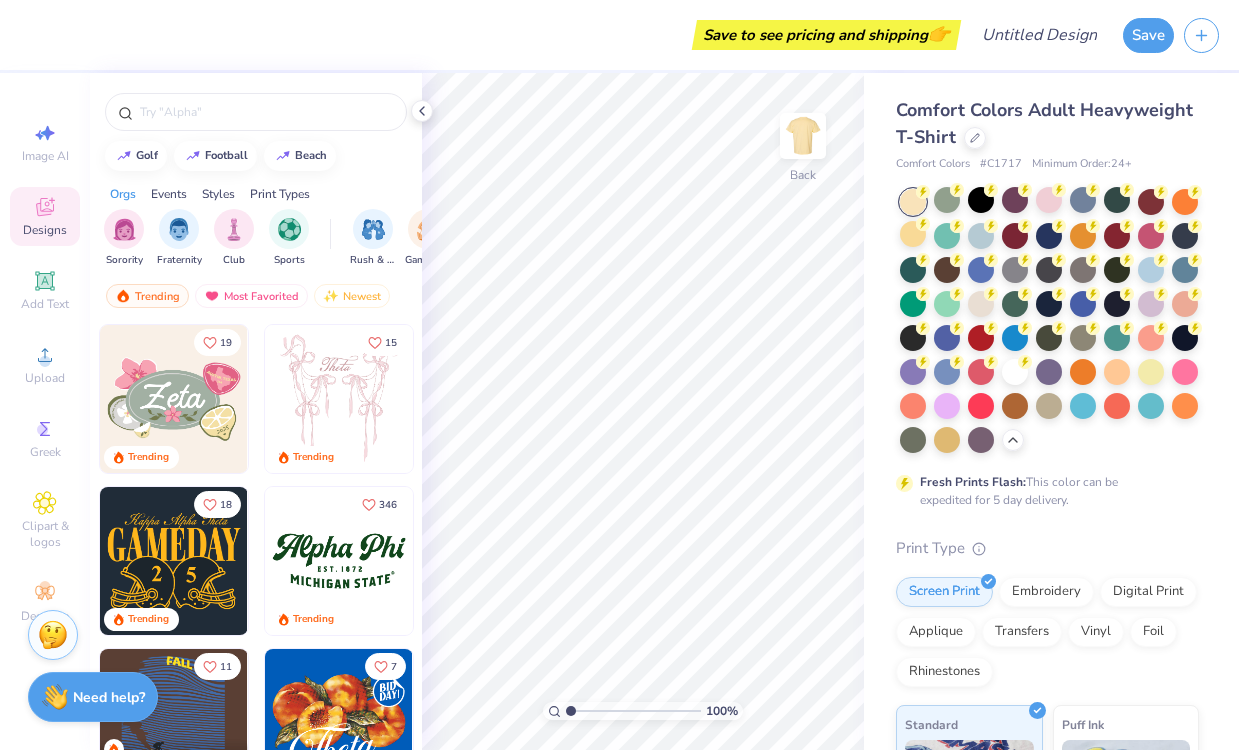 click at bounding box center [1049, 321] 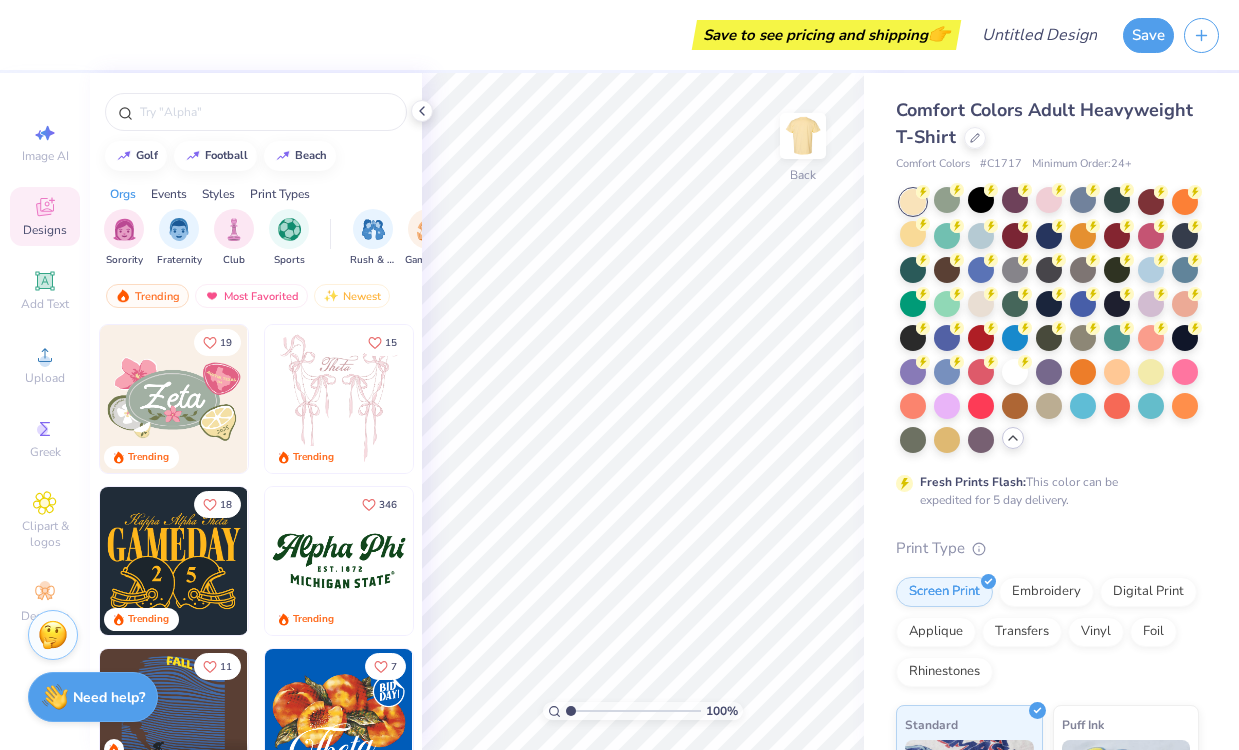 click at bounding box center [1049, 321] 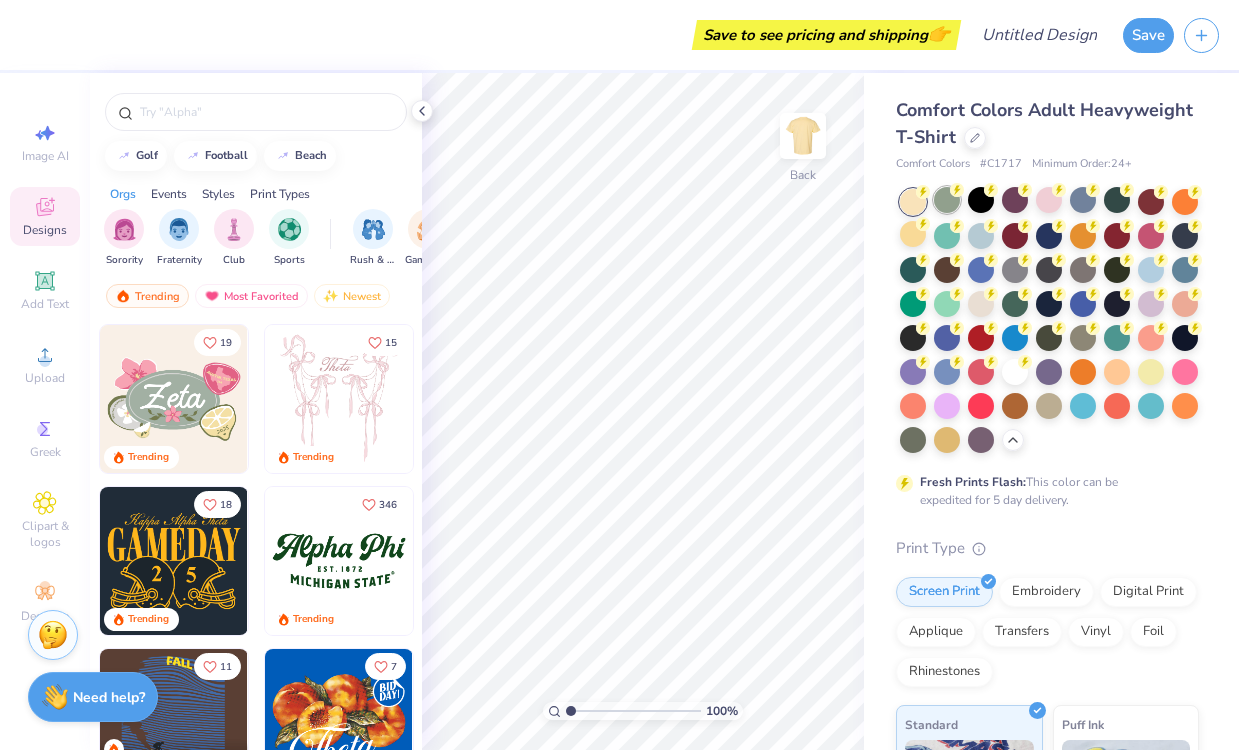 click at bounding box center (947, 200) 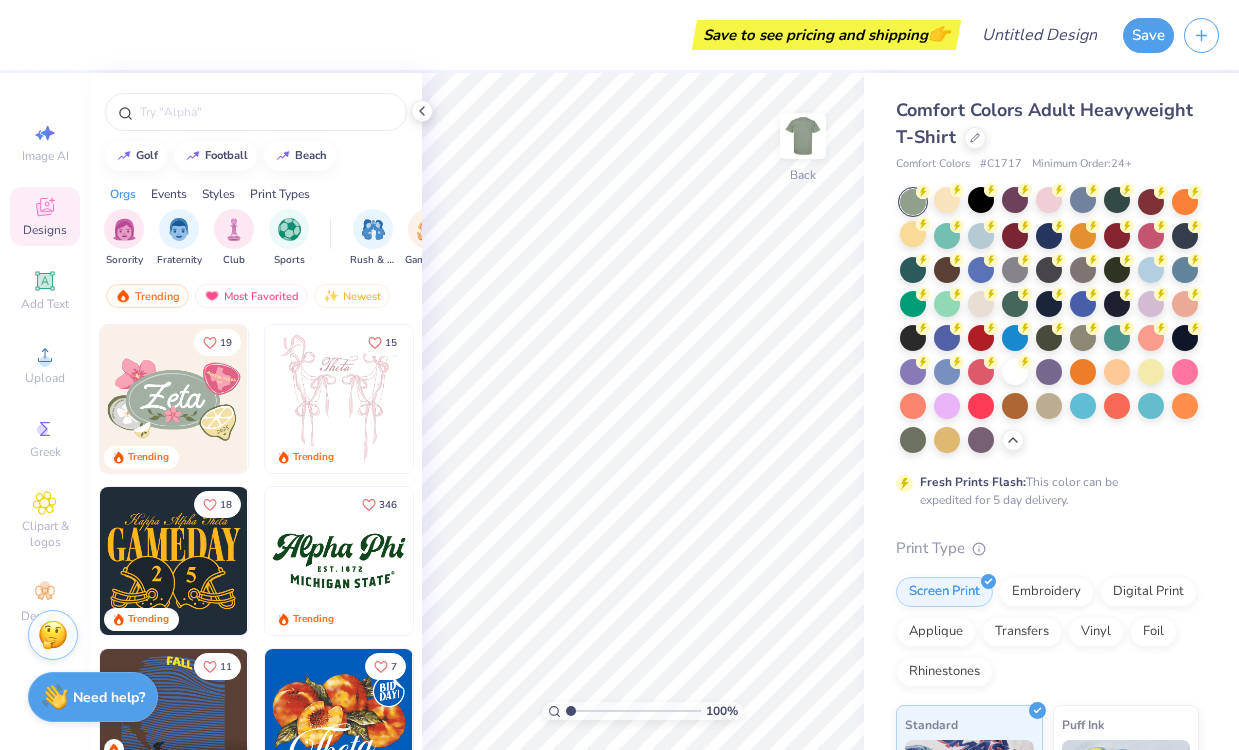click 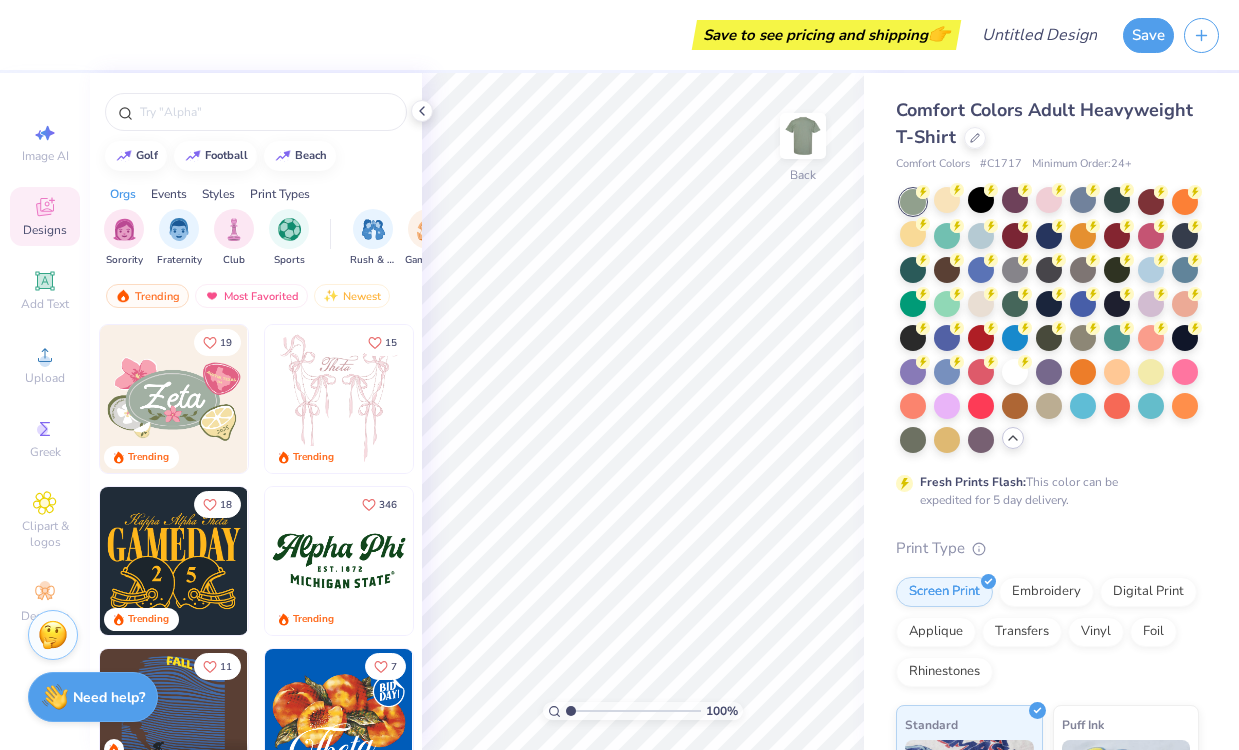 click at bounding box center (913, 202) 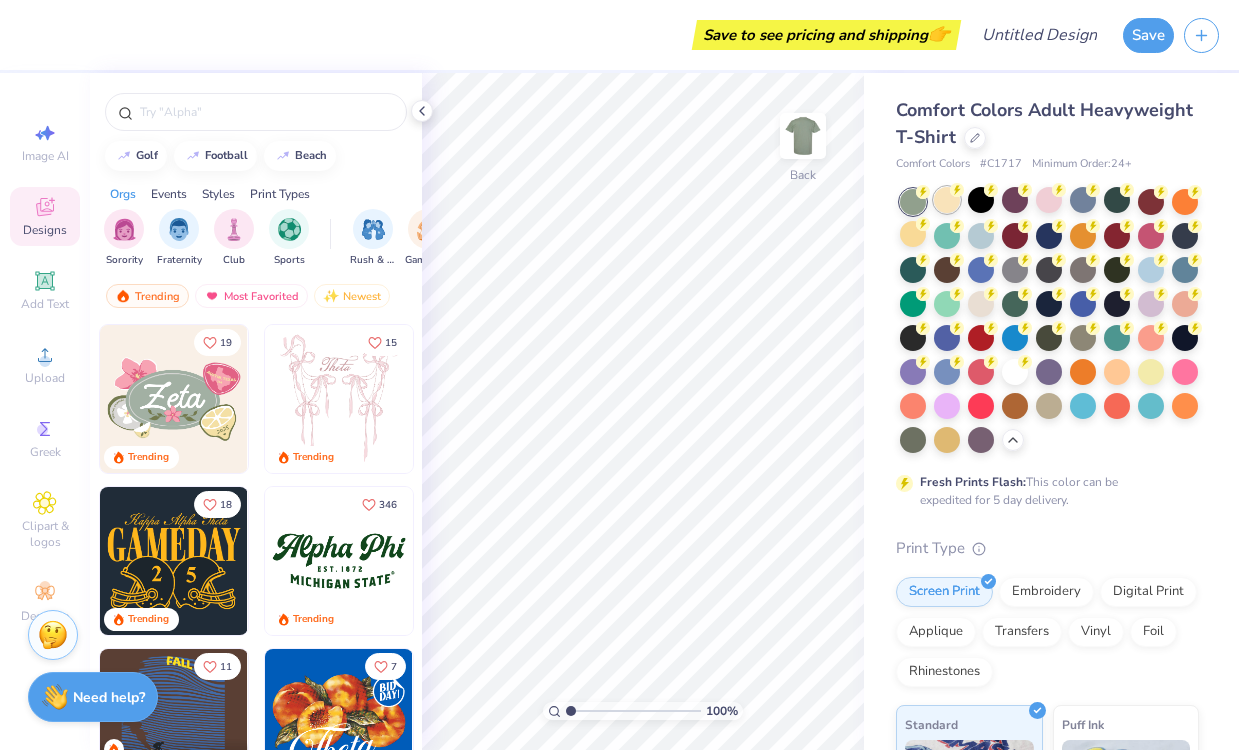 click at bounding box center (947, 200) 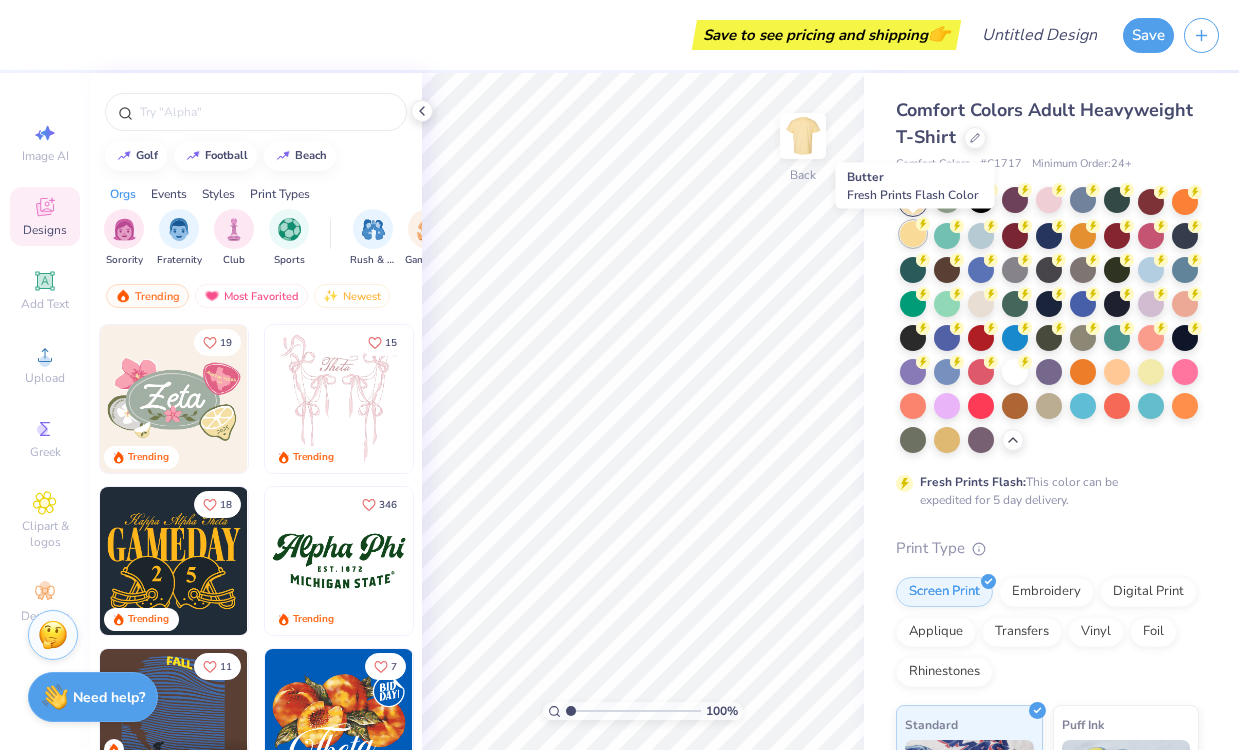 click at bounding box center (913, 234) 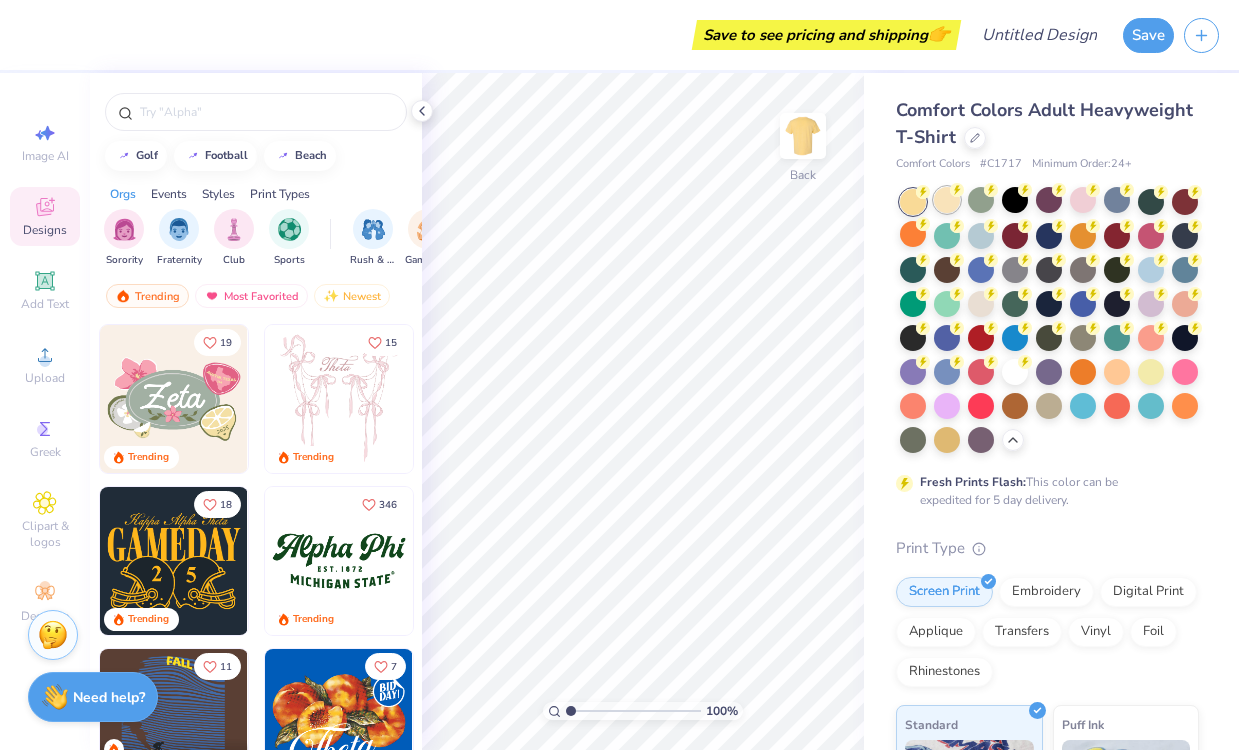 click at bounding box center [947, 200] 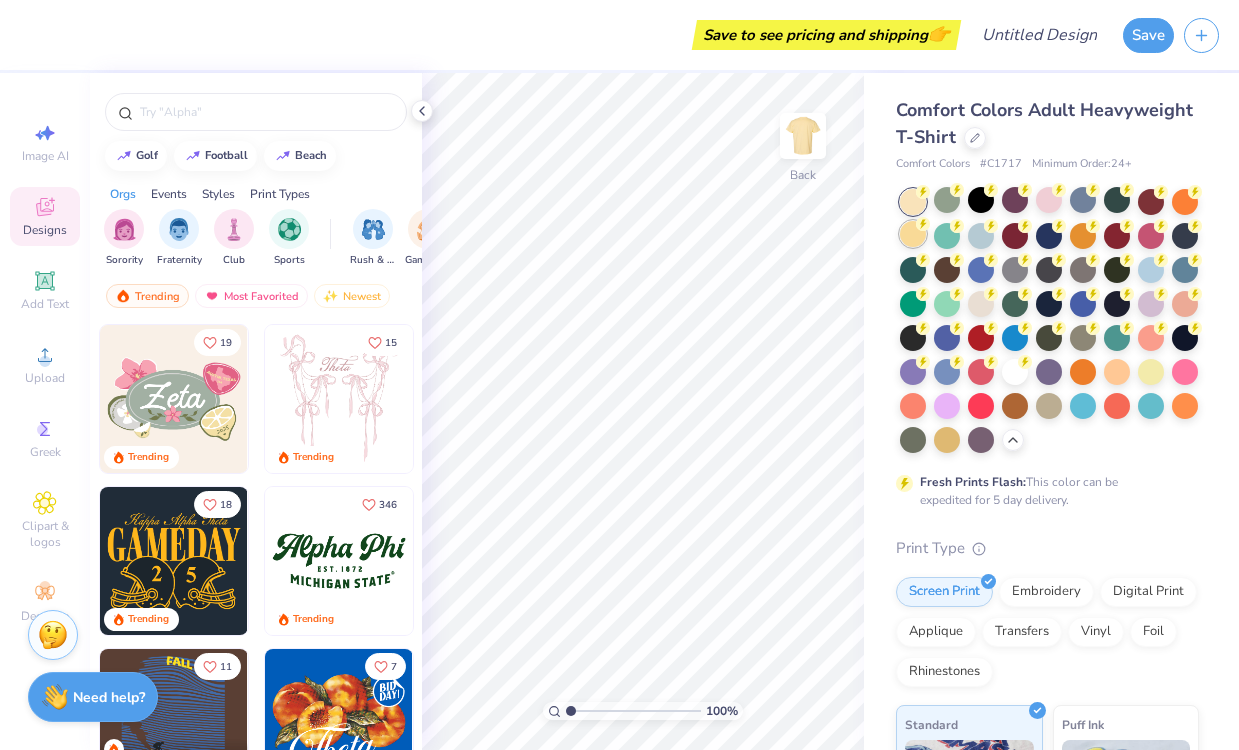click at bounding box center (913, 234) 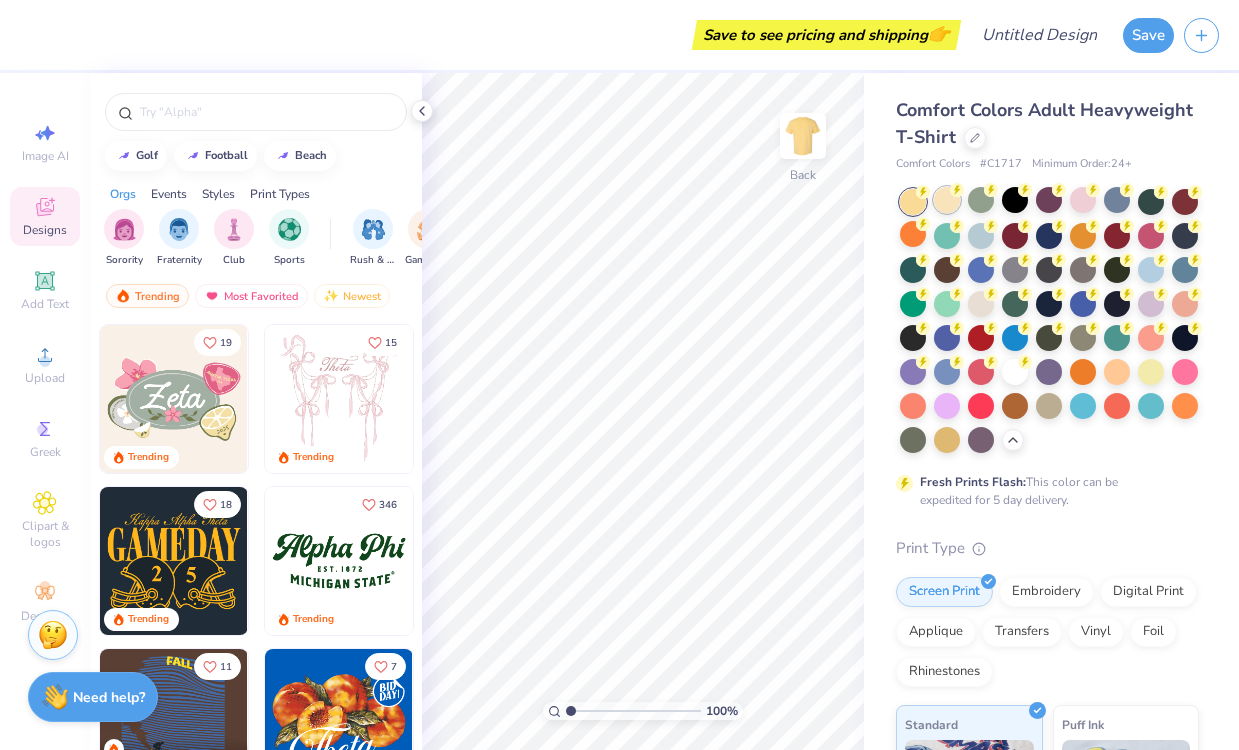 click at bounding box center (947, 200) 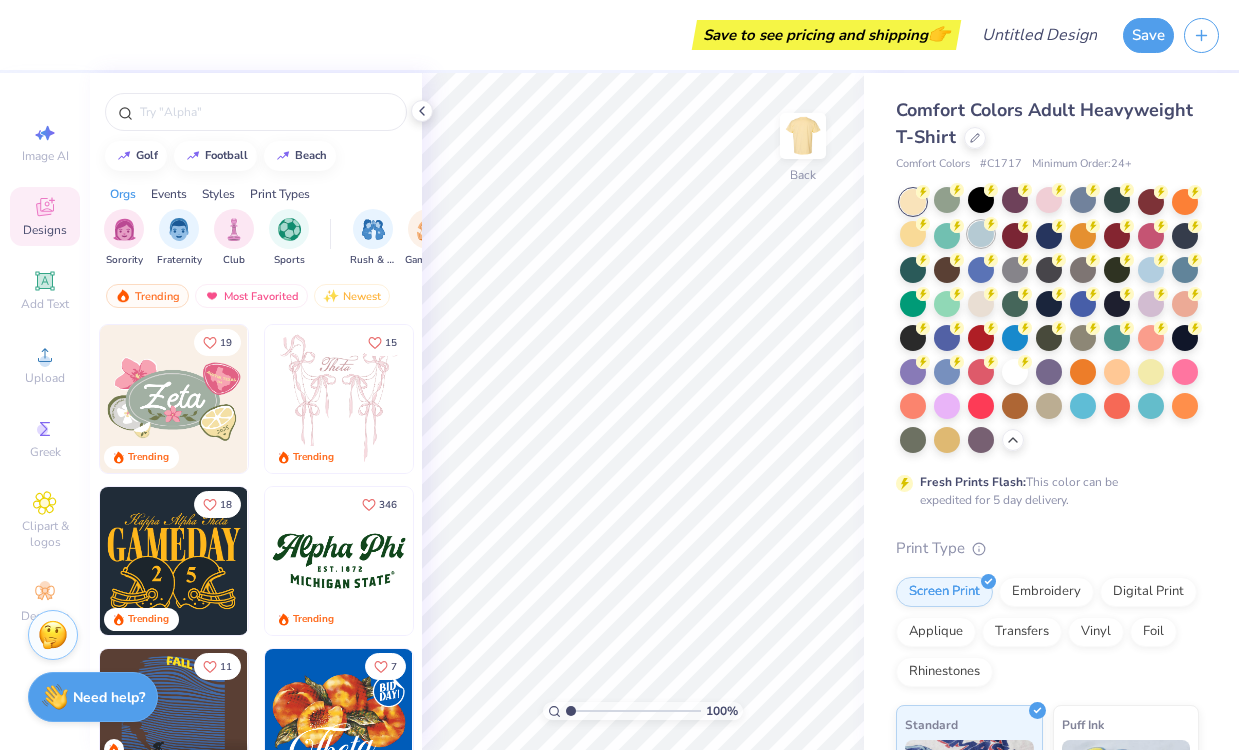 click at bounding box center (981, 234) 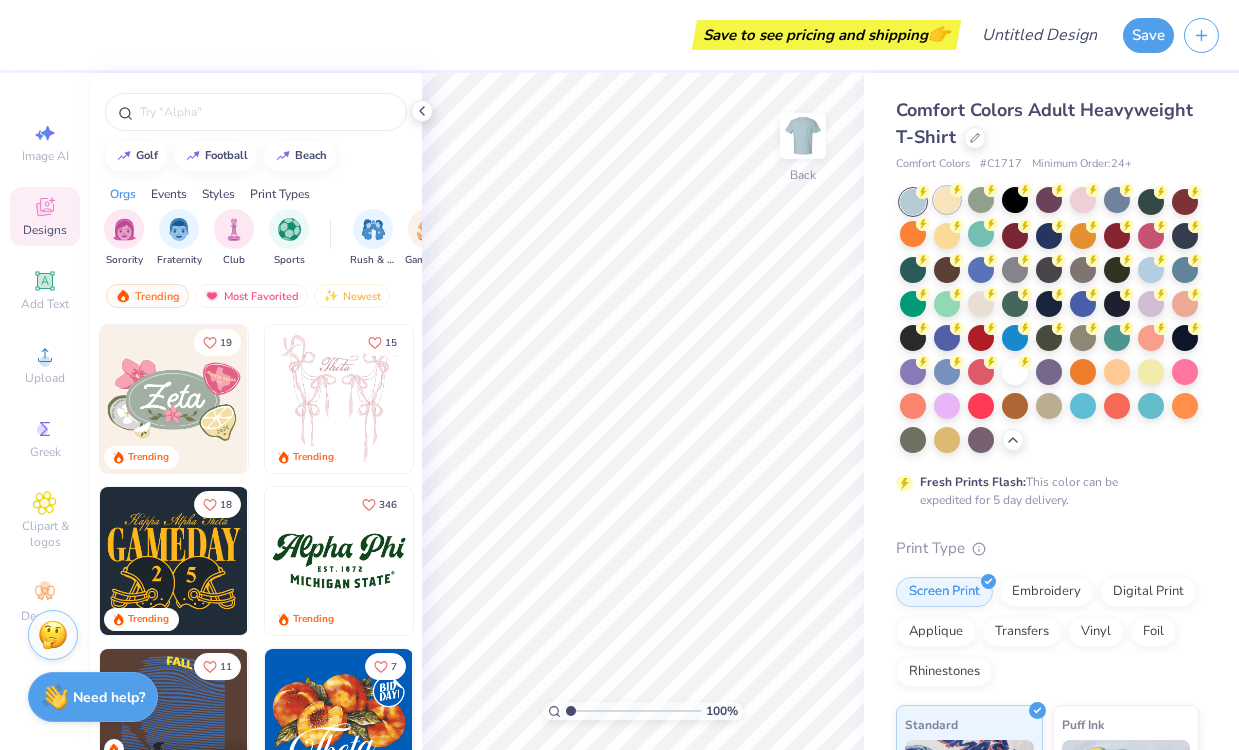 click at bounding box center [947, 200] 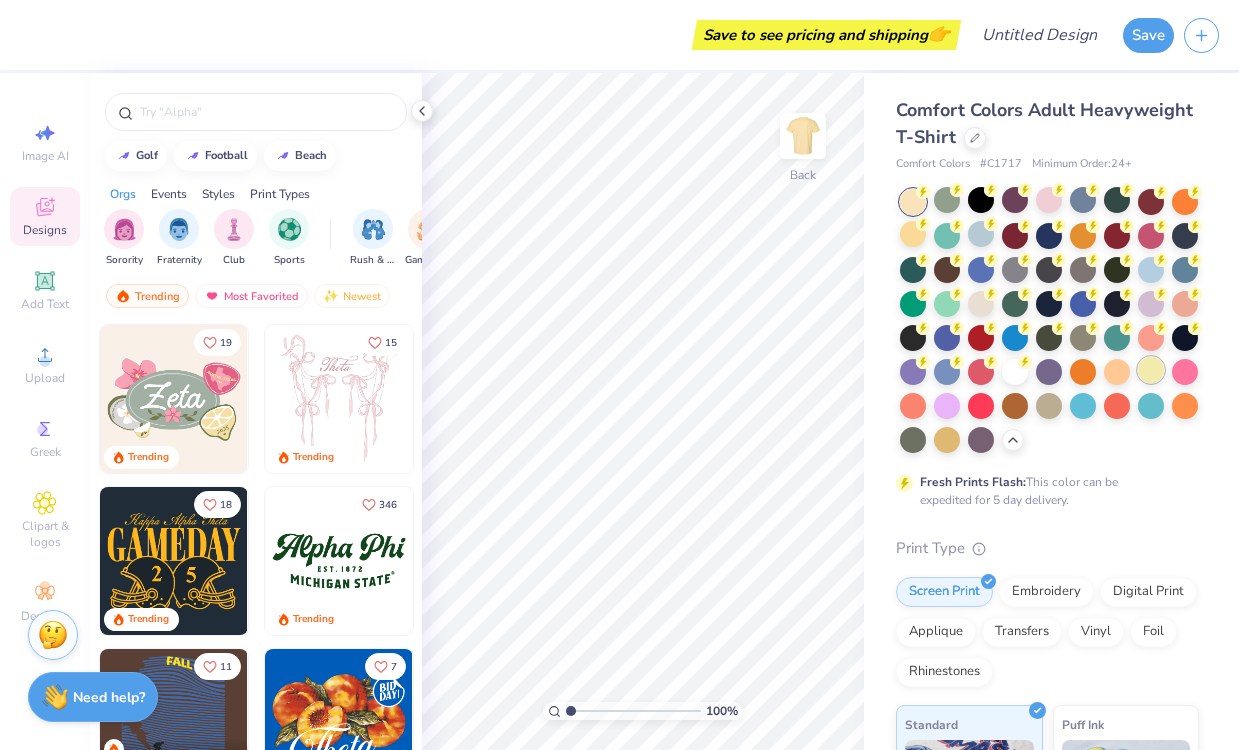 click at bounding box center [1151, 370] 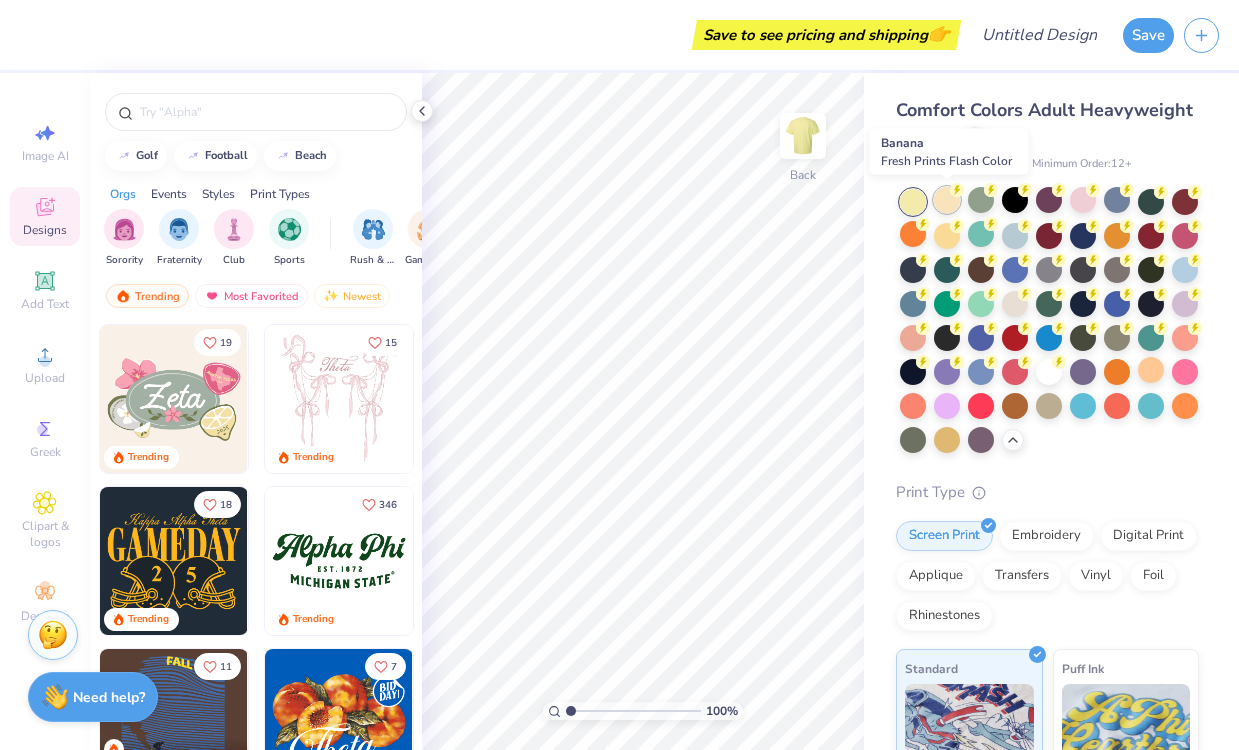 click at bounding box center (947, 200) 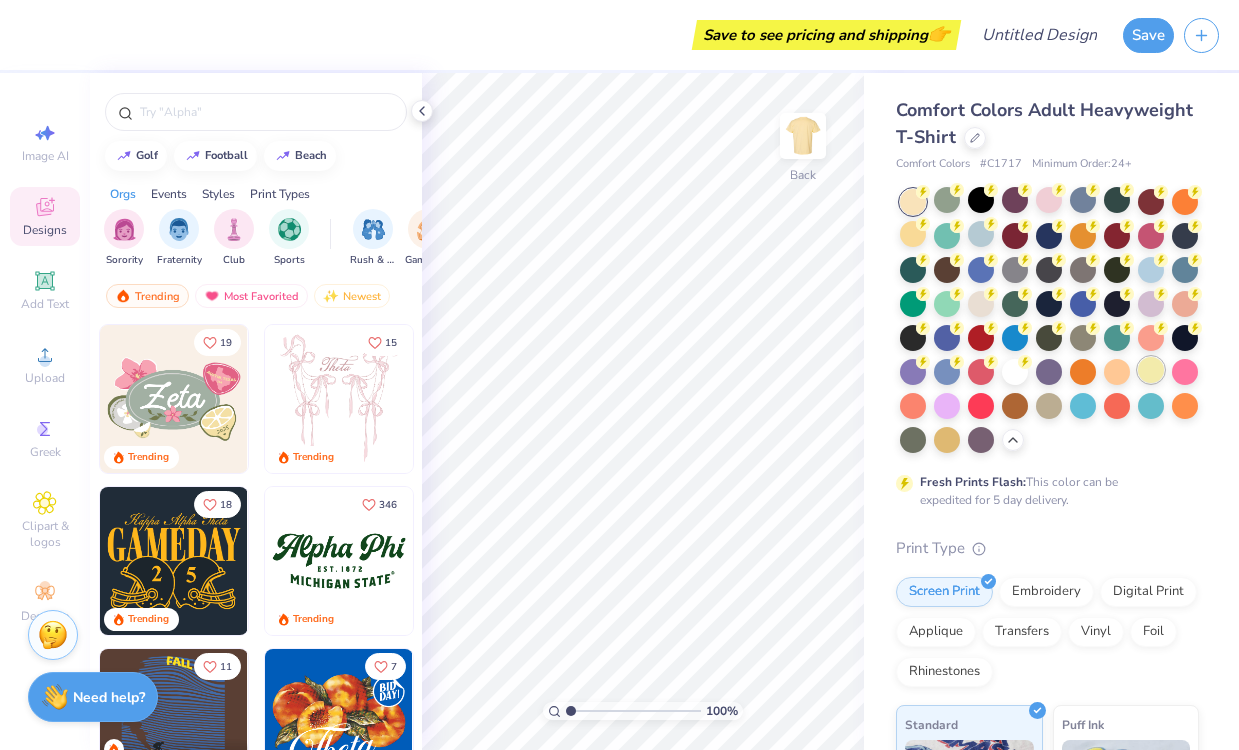 click at bounding box center [1151, 370] 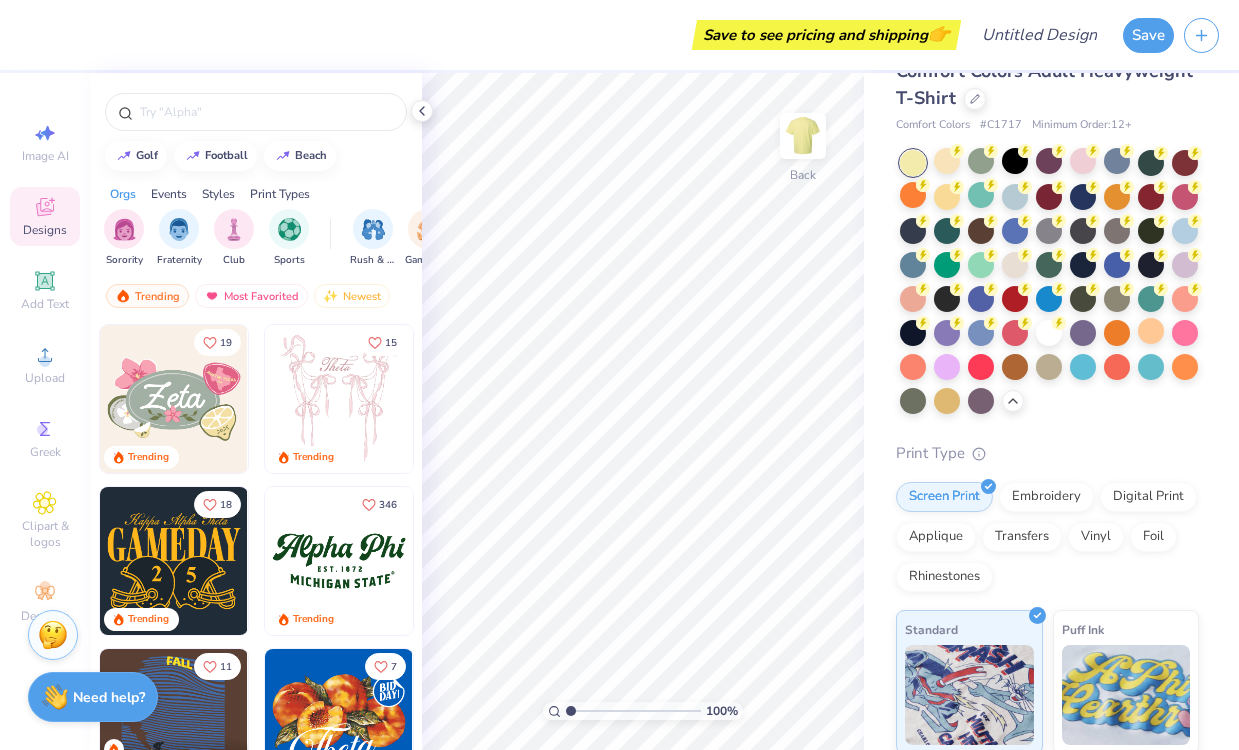 scroll, scrollTop: 33, scrollLeft: 0, axis: vertical 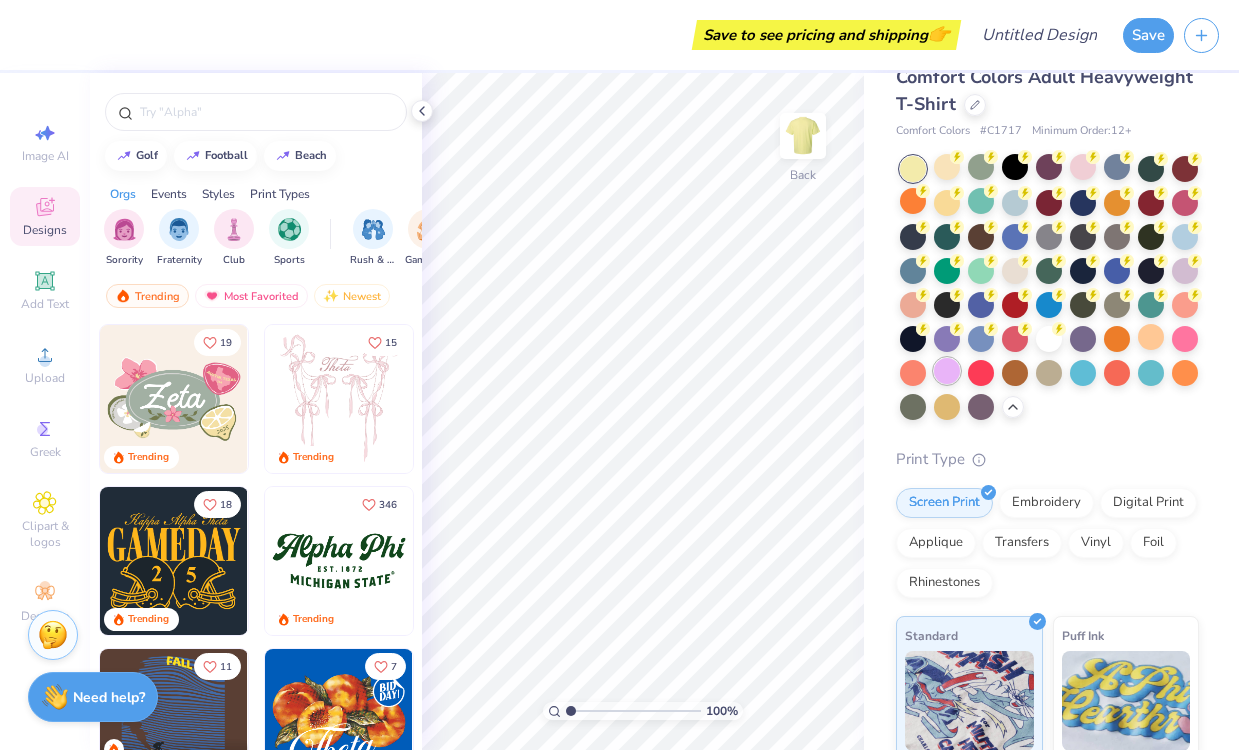 click at bounding box center (947, 371) 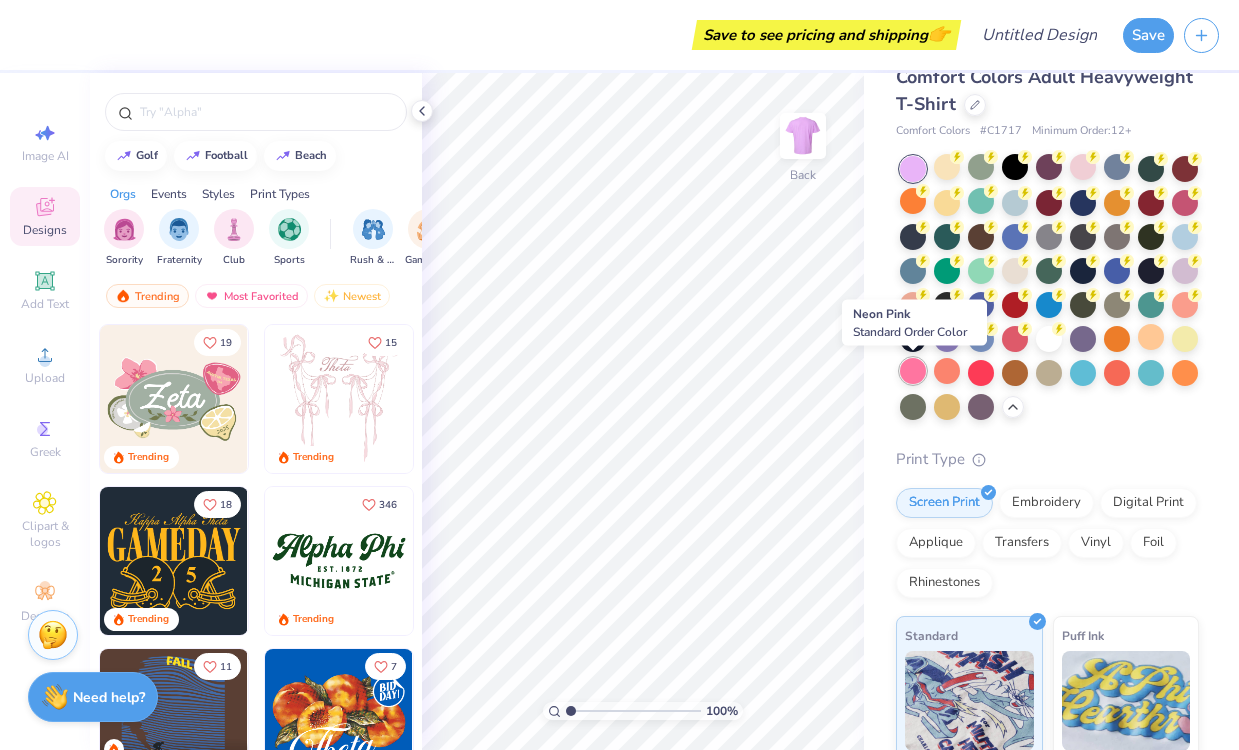 click at bounding box center (913, 371) 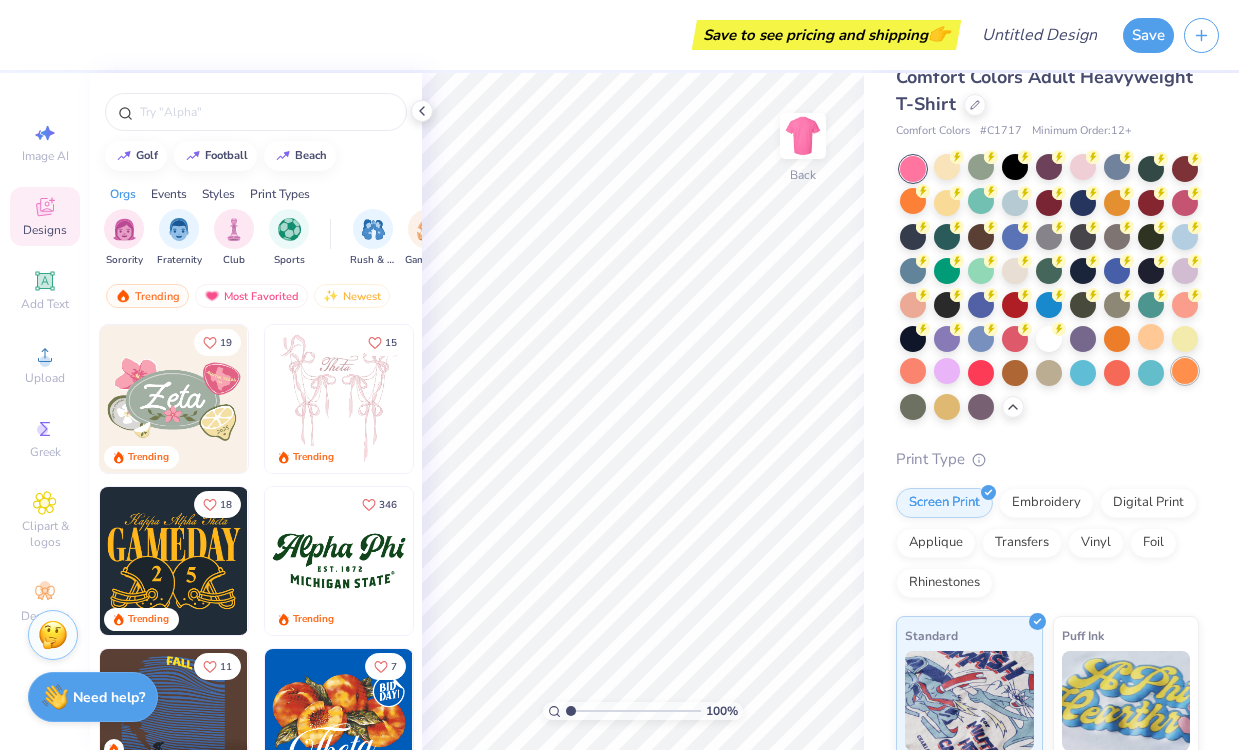 click at bounding box center [1185, 371] 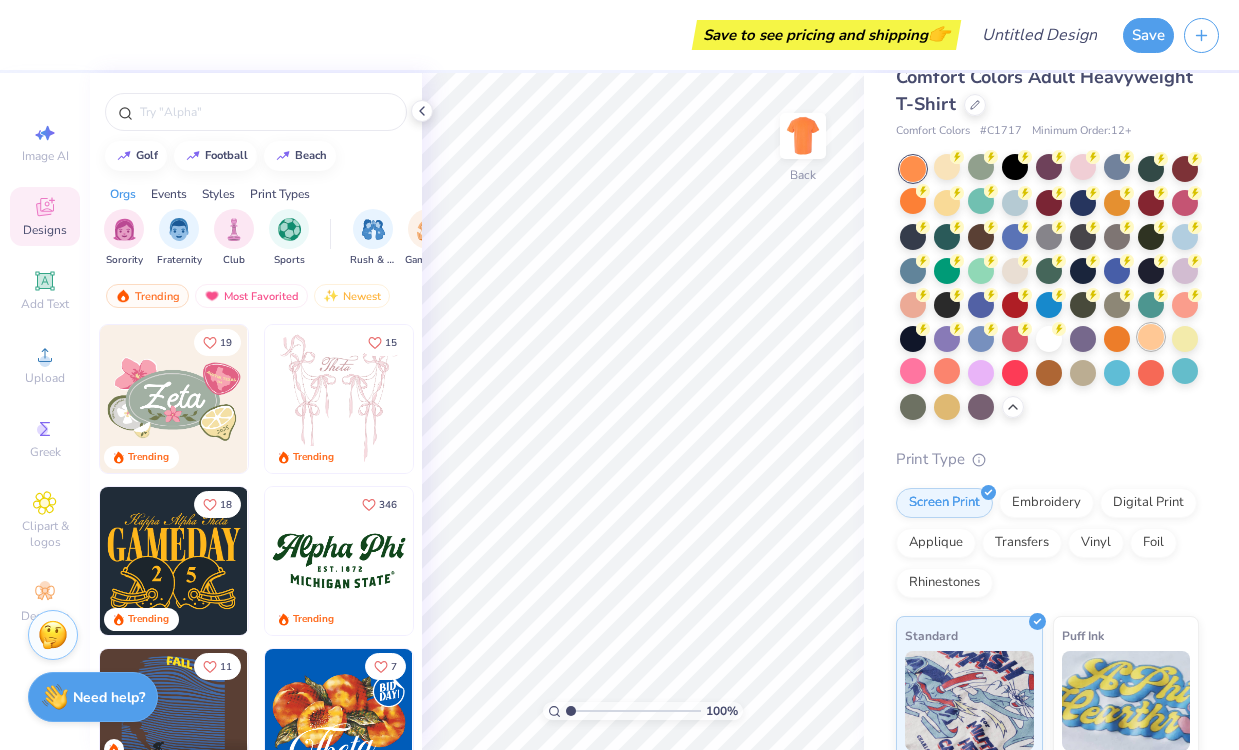 click at bounding box center [1151, 337] 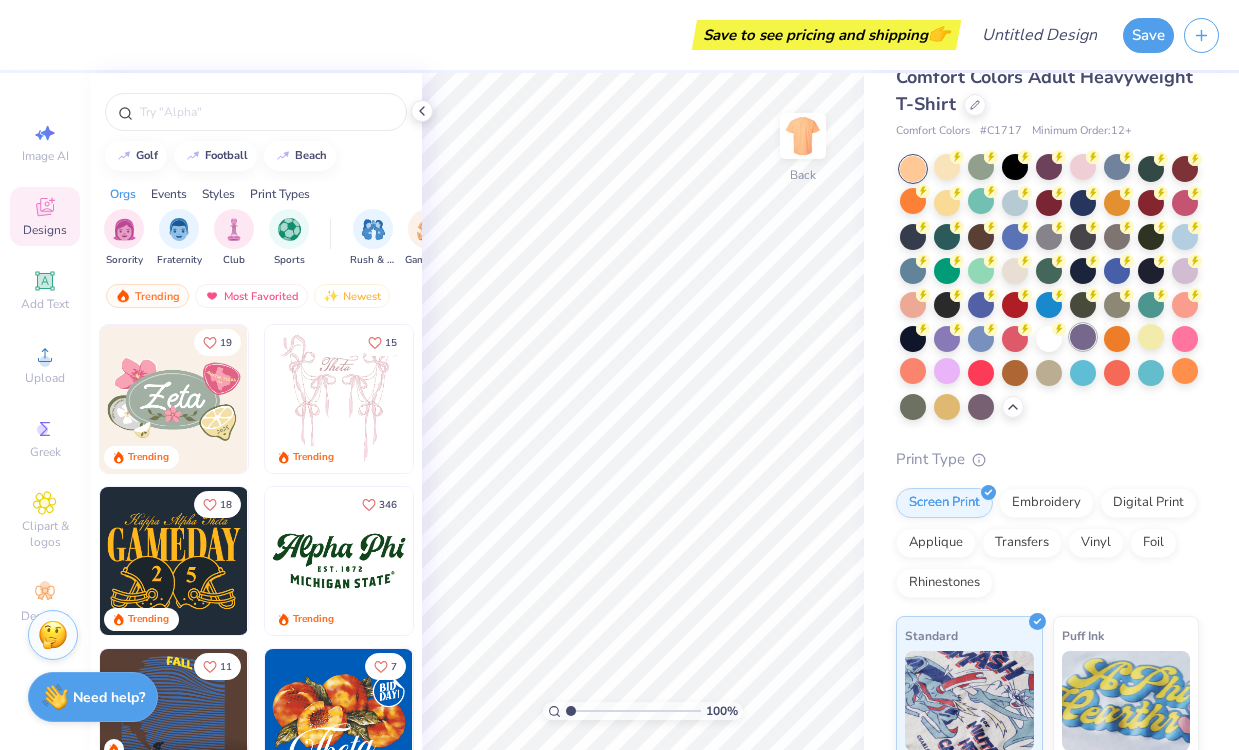 click at bounding box center [1083, 337] 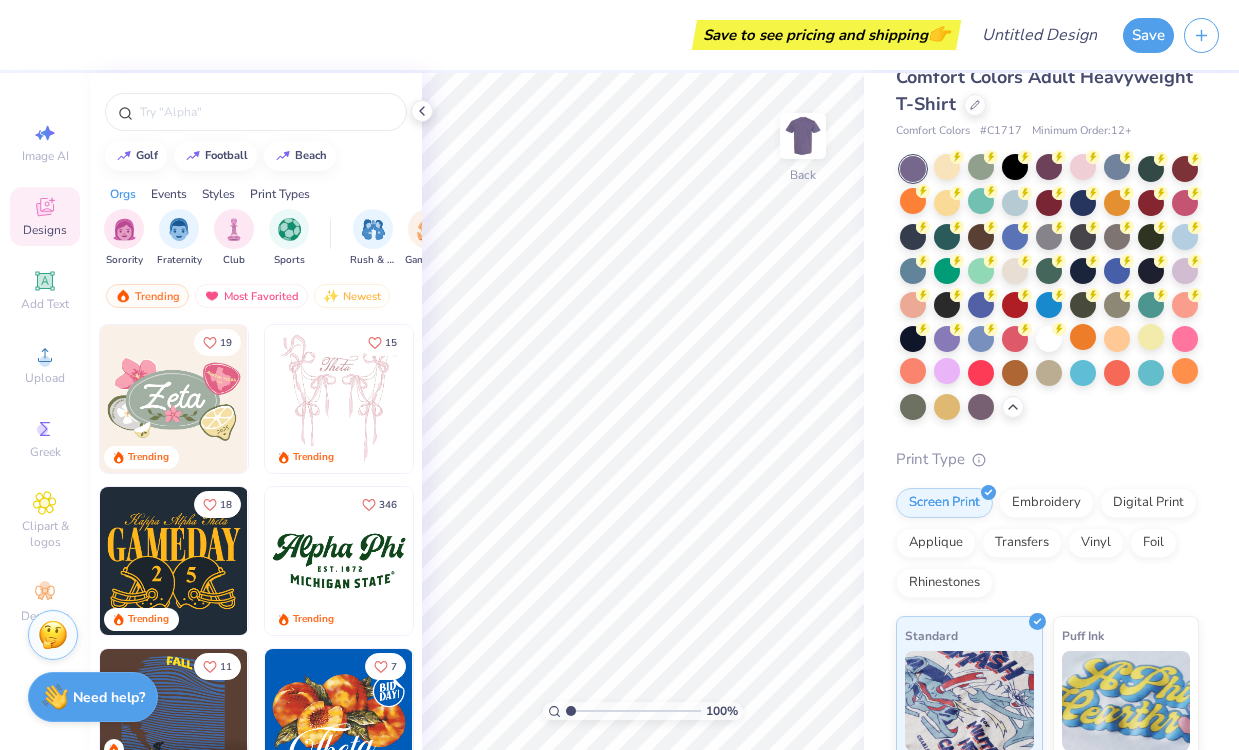 click at bounding box center (1049, 288) 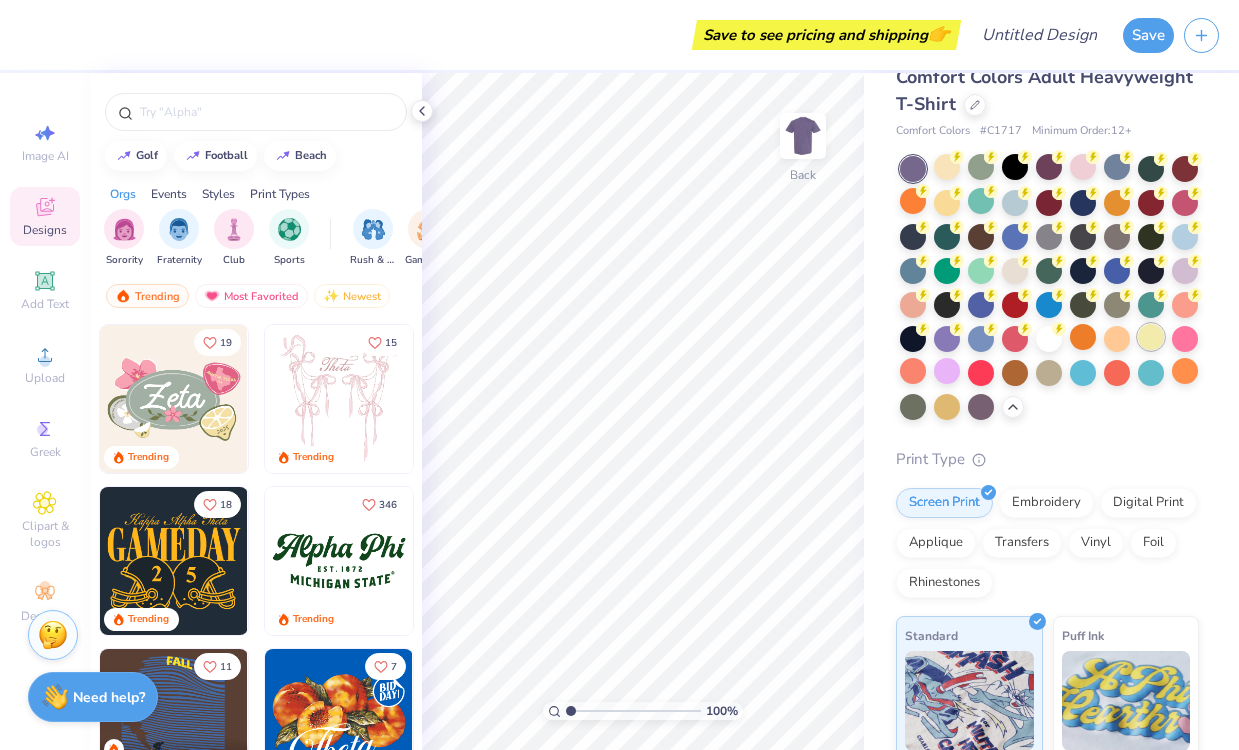 click at bounding box center [1151, 337] 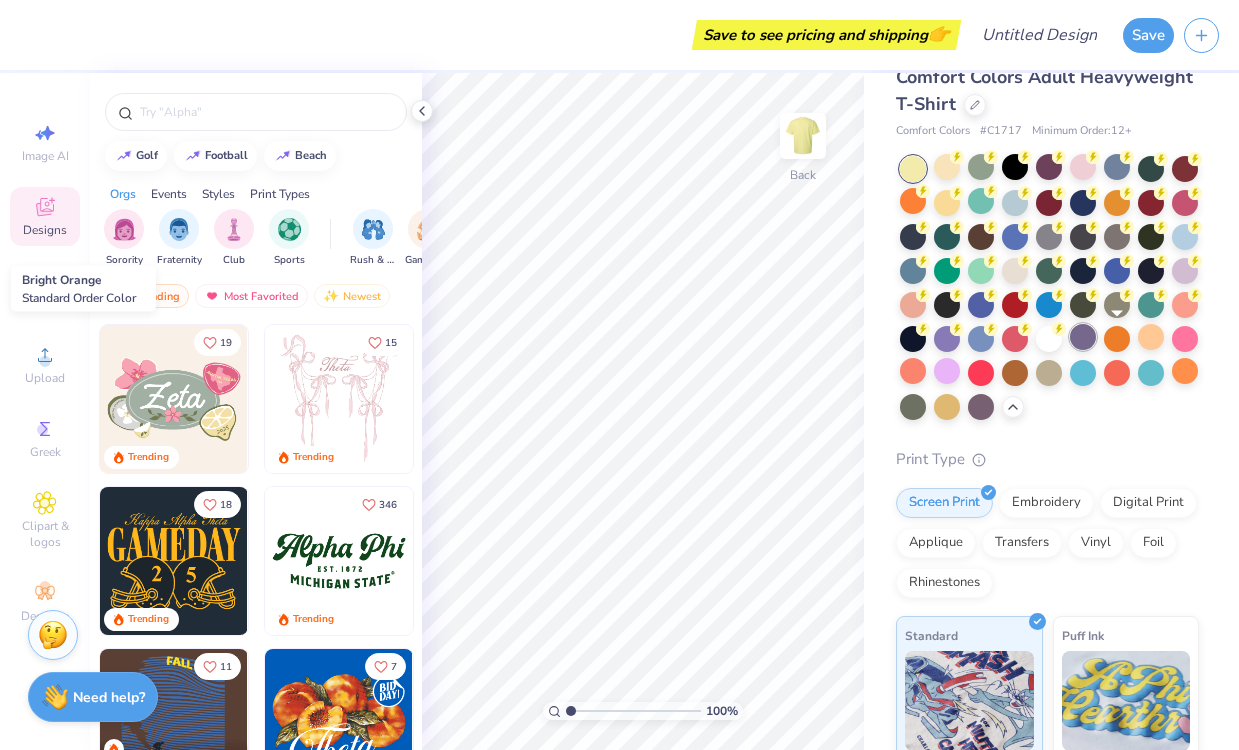 click at bounding box center [1083, 337] 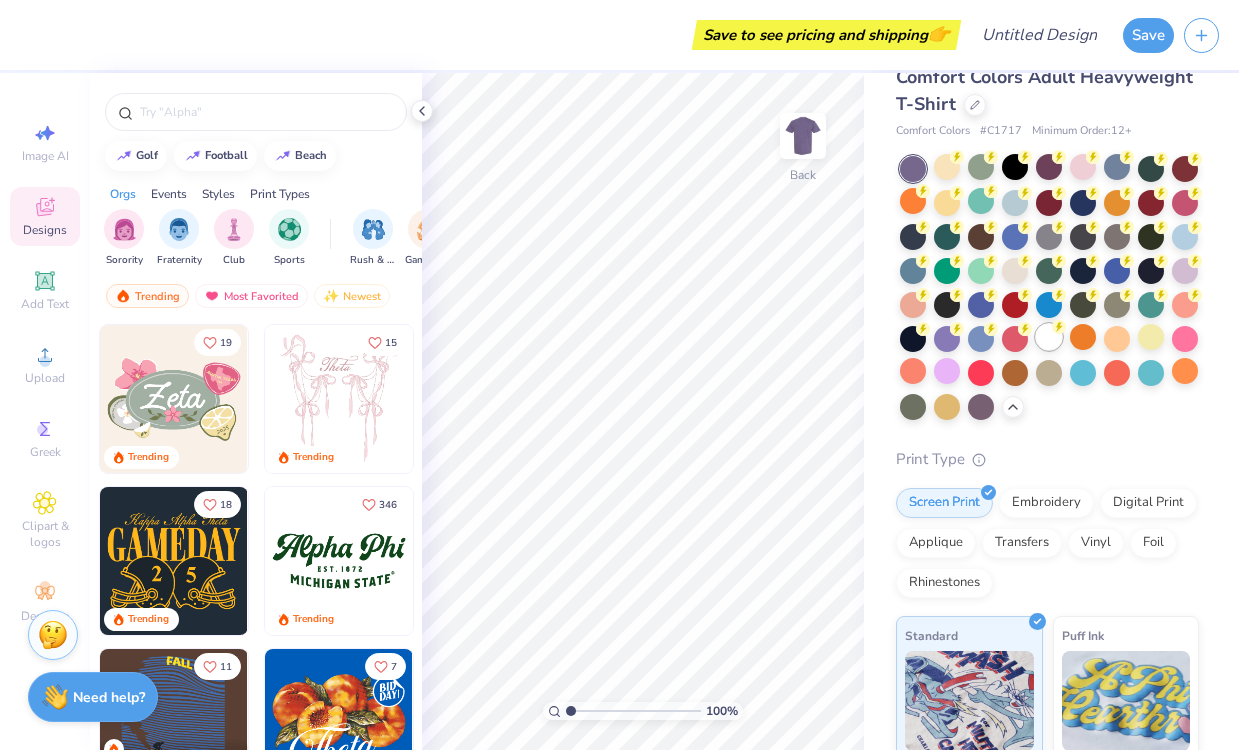 click at bounding box center [1049, 337] 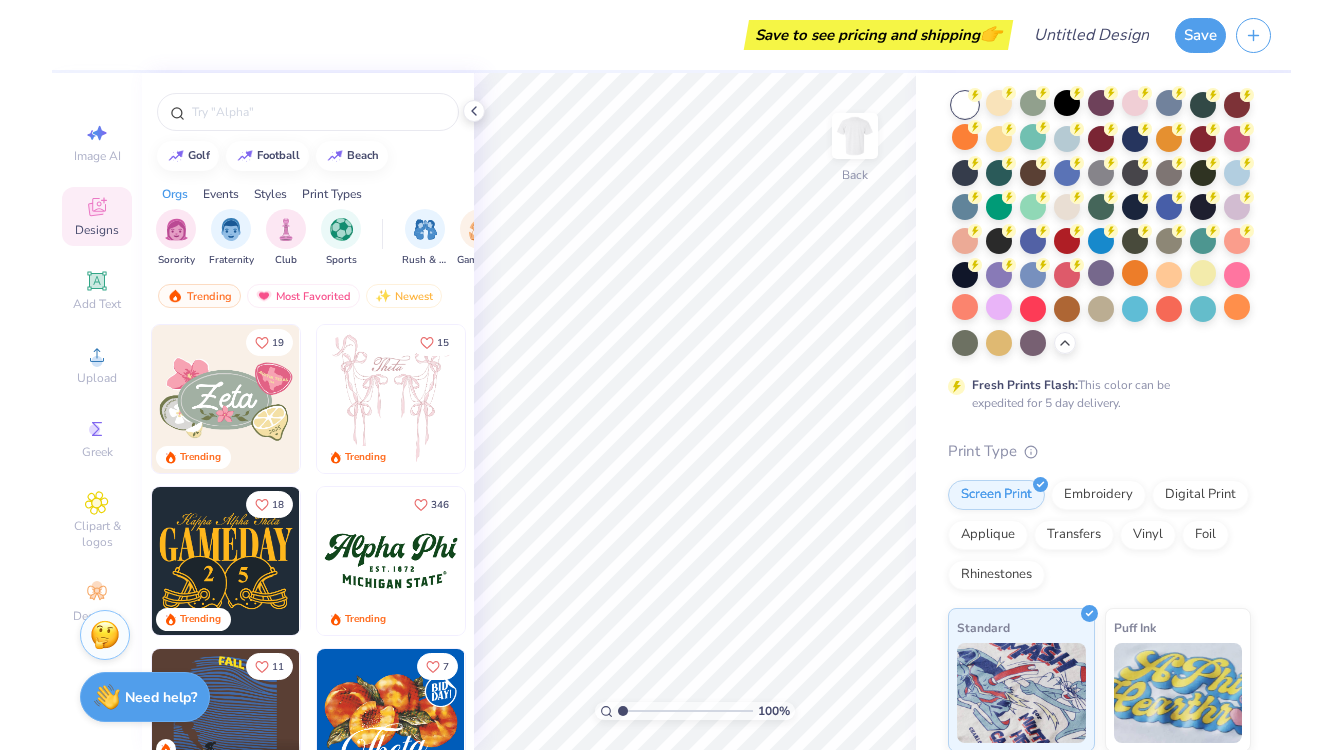 scroll, scrollTop: 0, scrollLeft: 0, axis: both 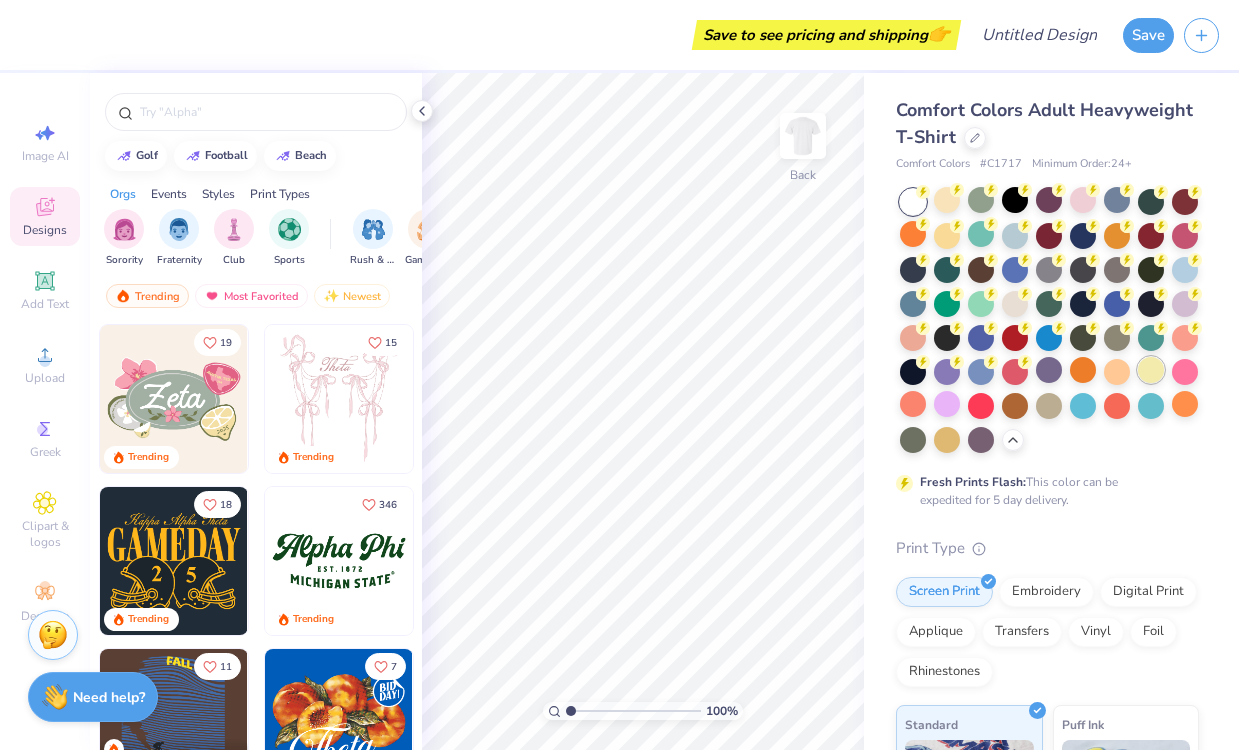click at bounding box center [1151, 370] 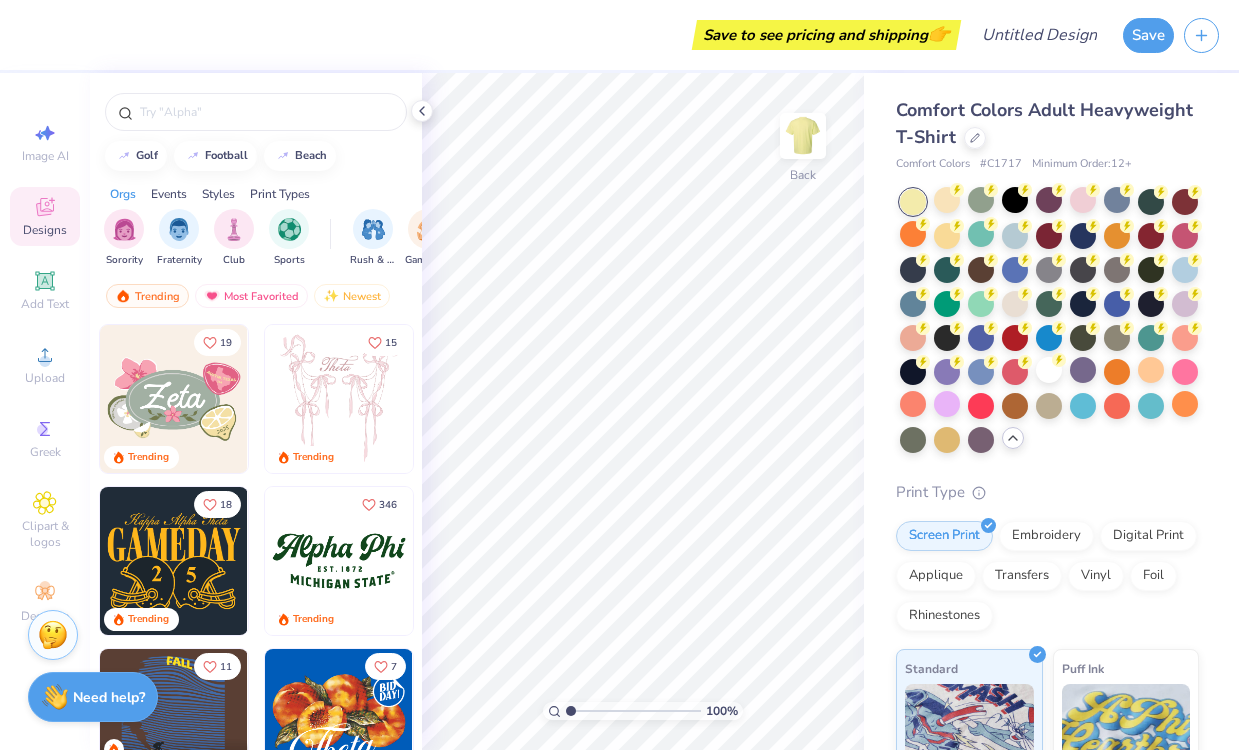 click at bounding box center (1049, 321) 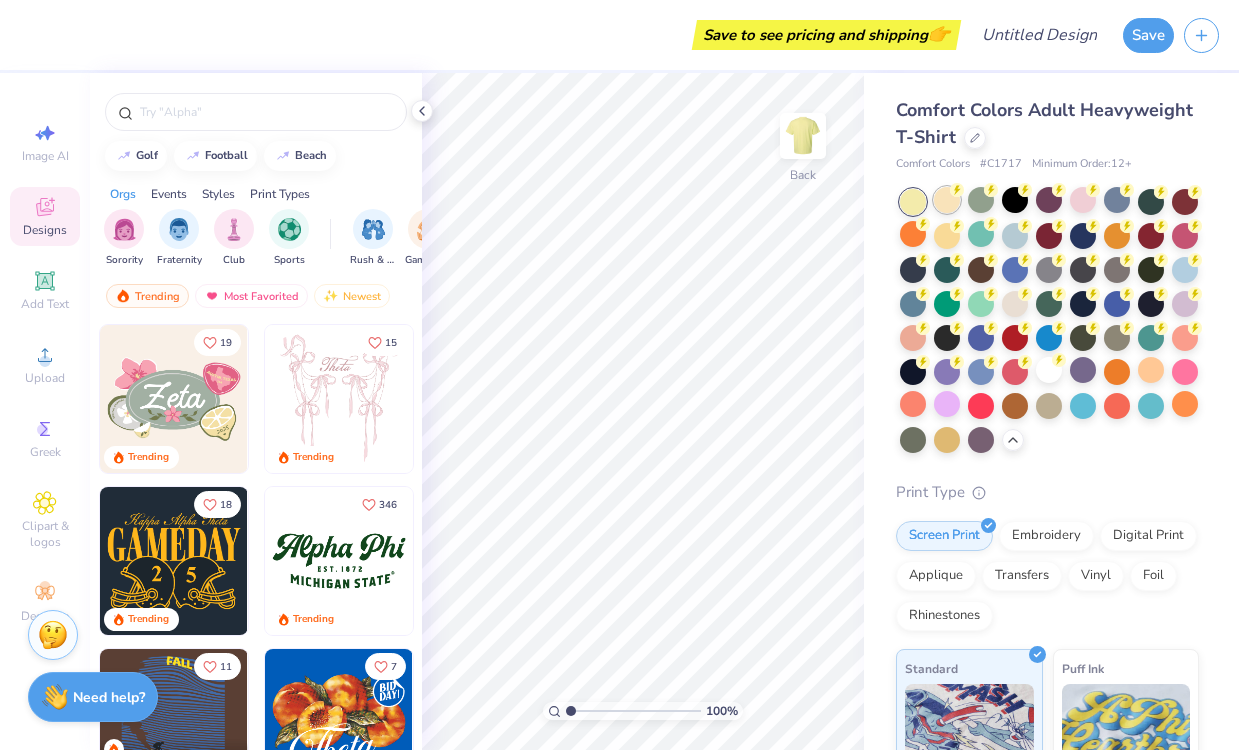 click at bounding box center (947, 200) 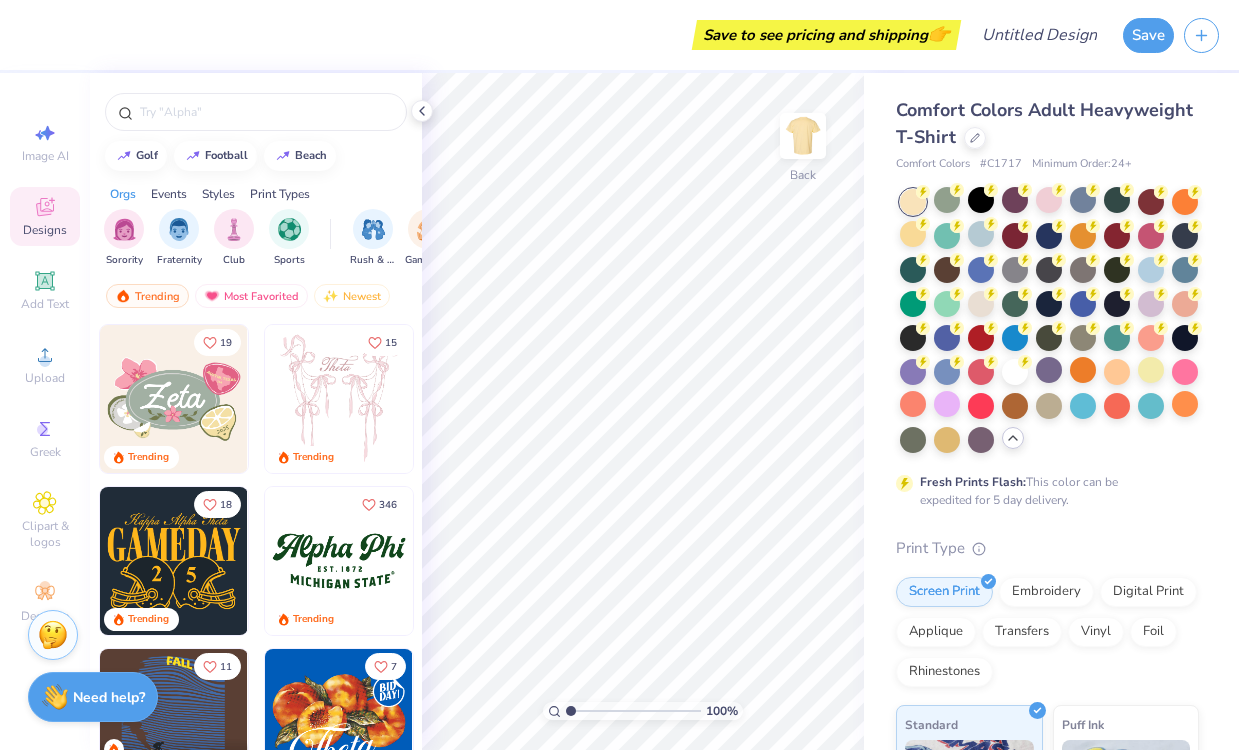 click at bounding box center [913, 202] 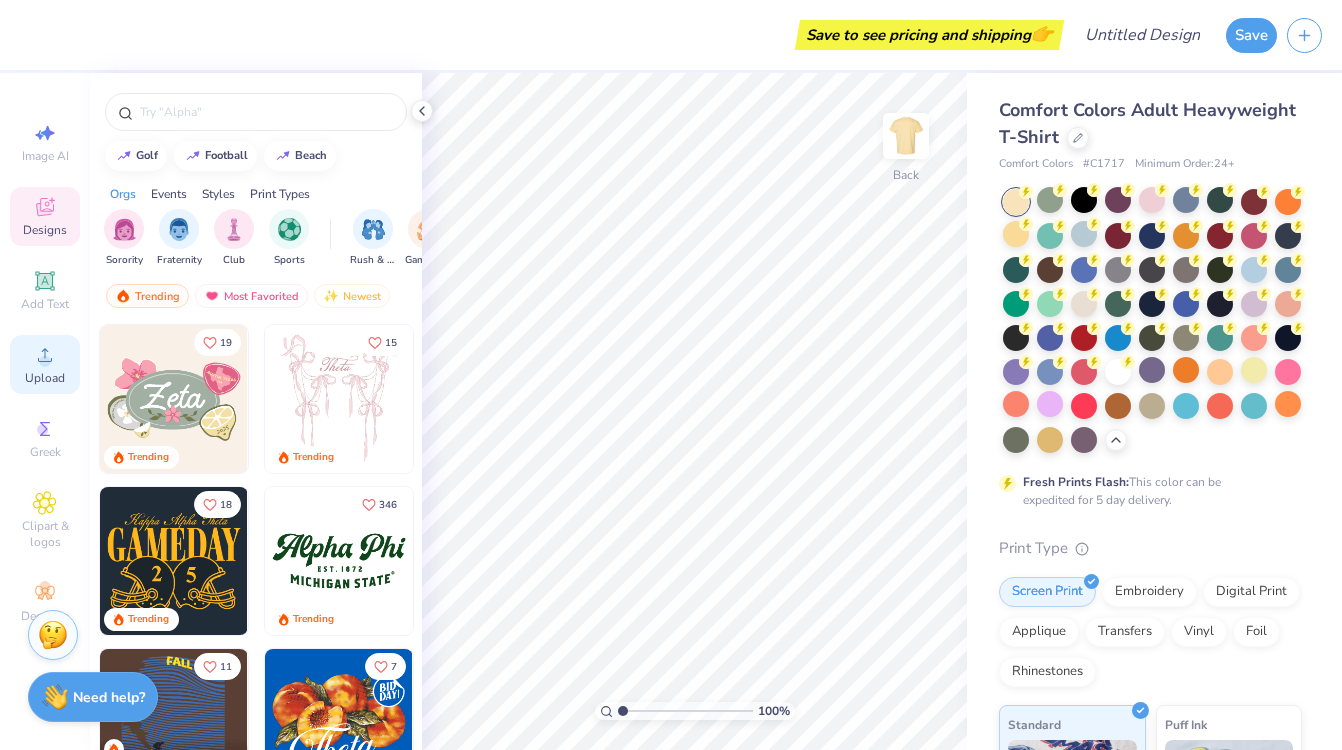 click 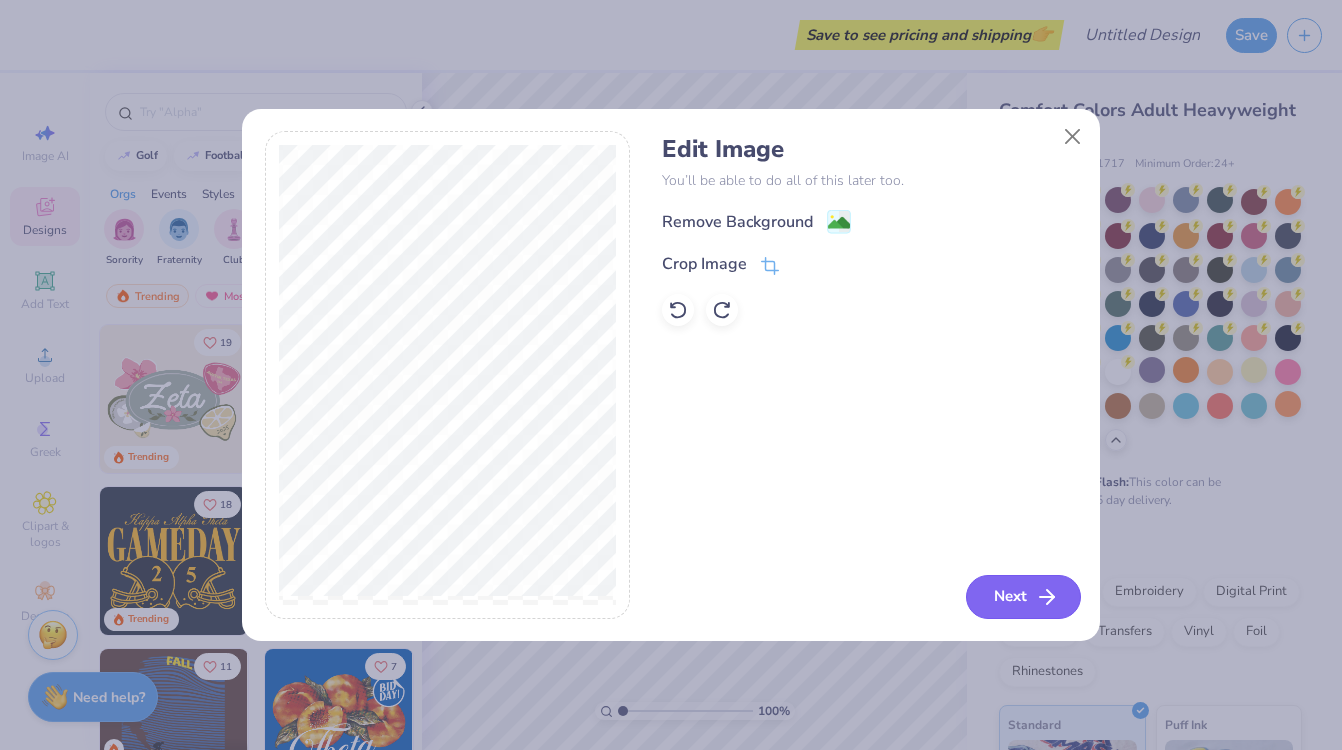 click on "Next" at bounding box center (1023, 597) 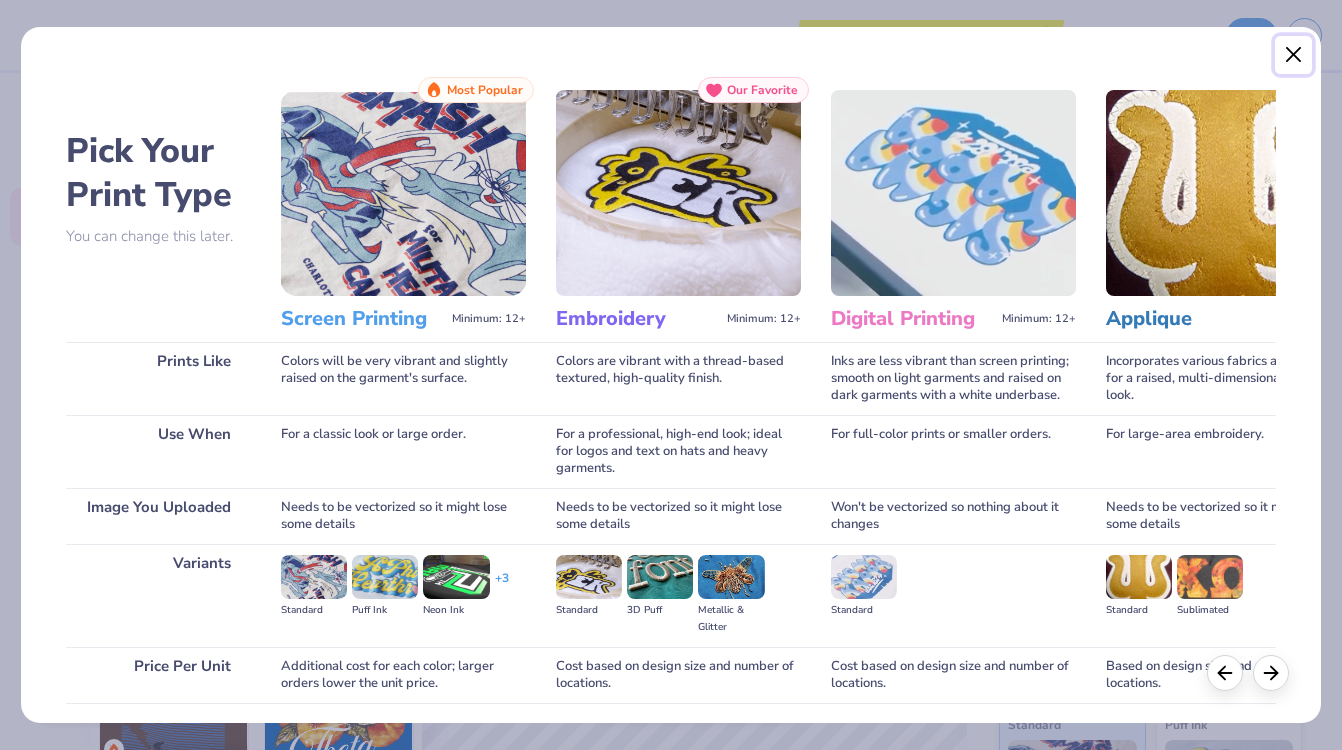 click at bounding box center (1294, 55) 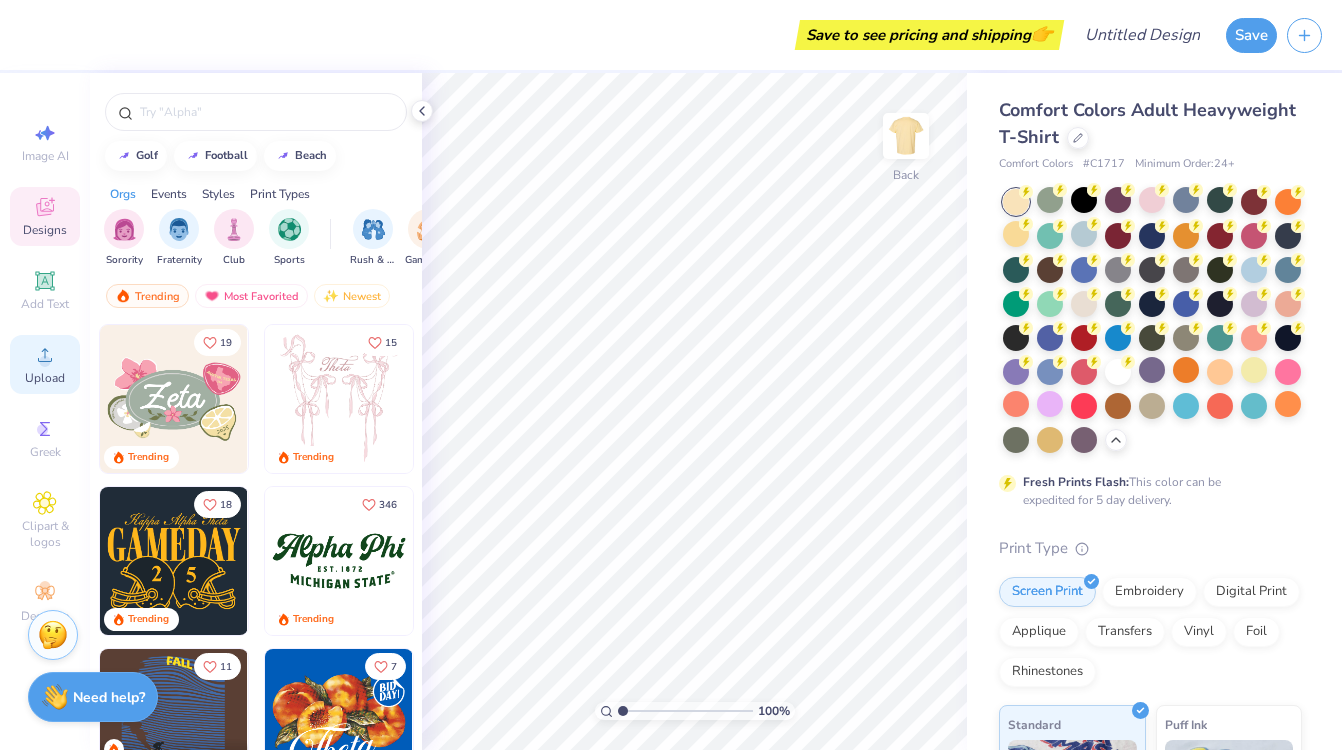 click on "Upload" at bounding box center [45, 378] 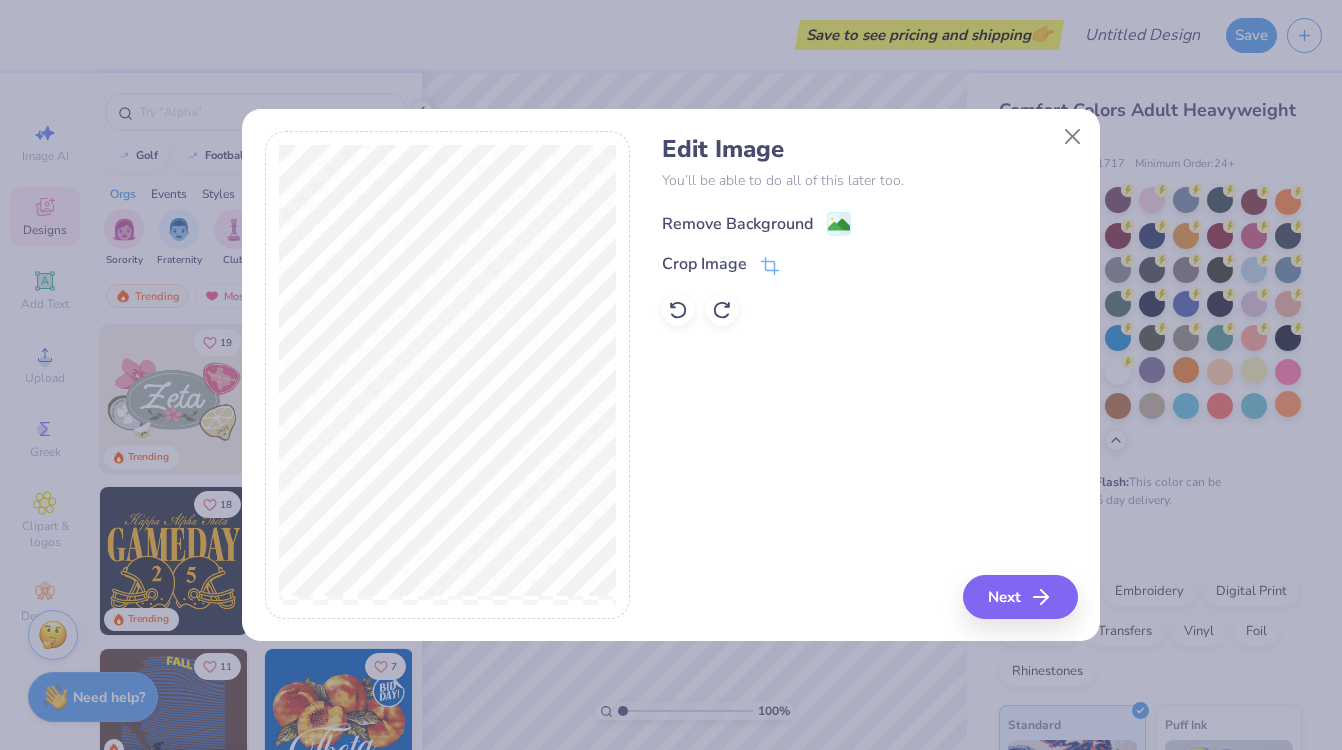 click on "Remove Background" at bounding box center [737, 224] 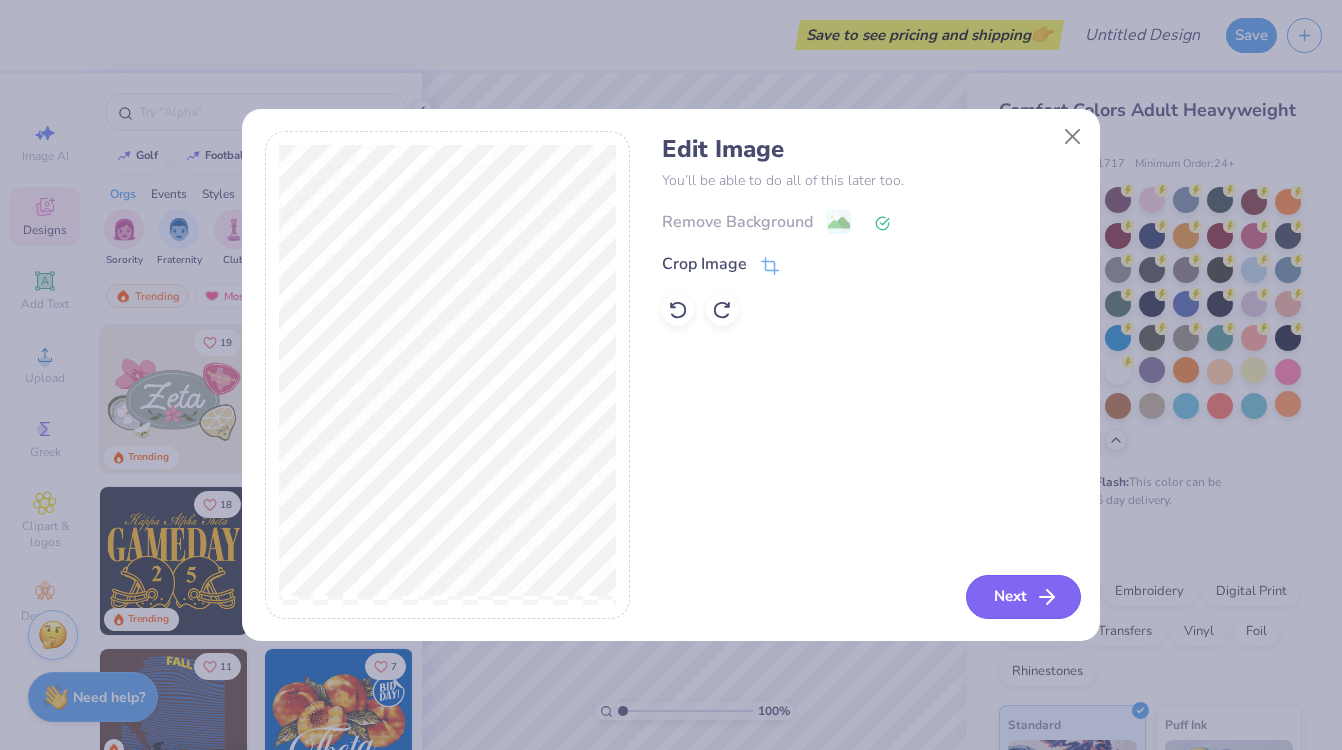 click on "Next" at bounding box center (1023, 597) 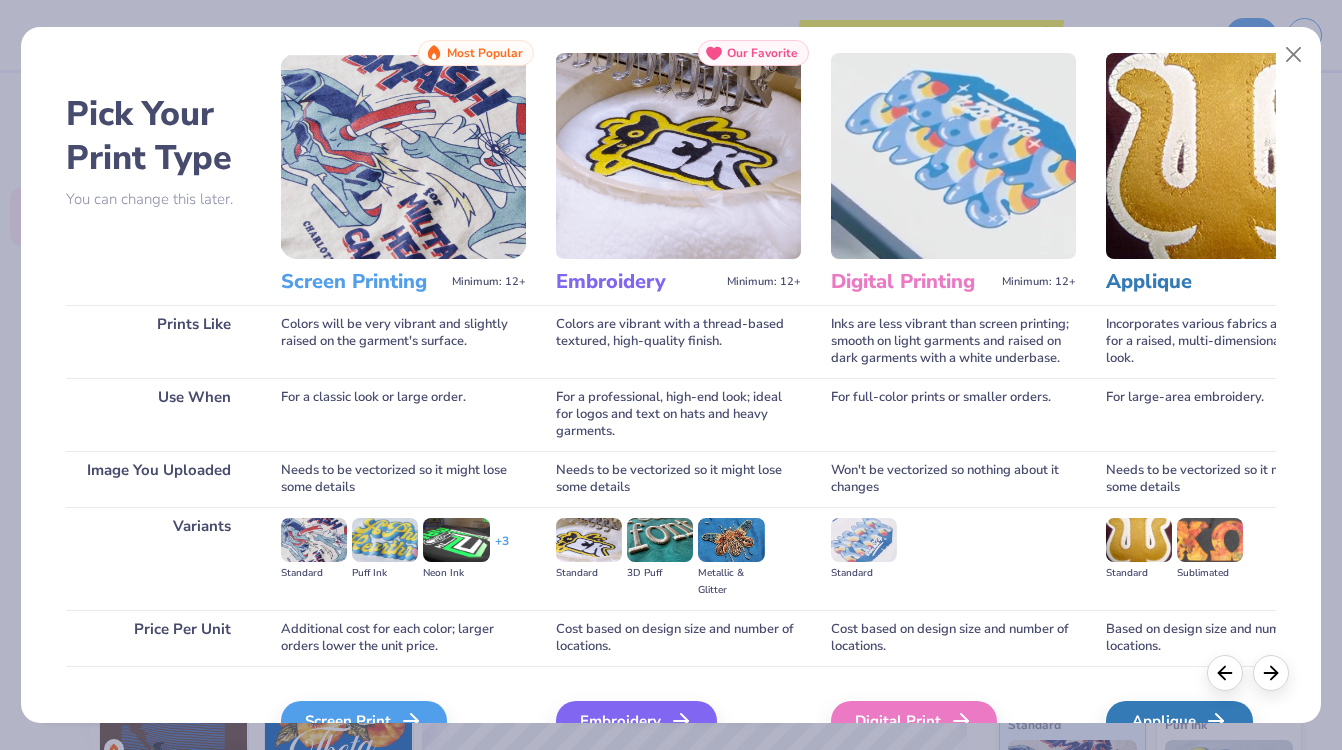 scroll, scrollTop: 40, scrollLeft: 0, axis: vertical 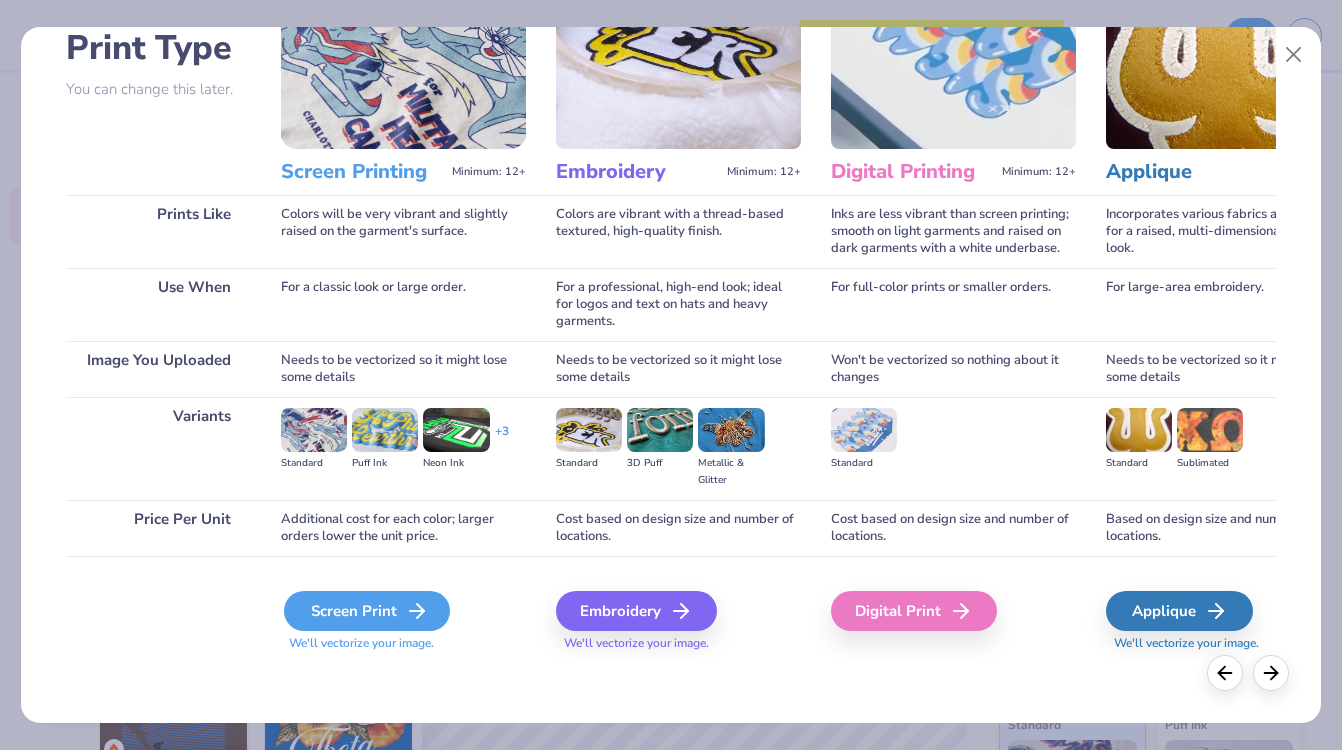 click on "Screen Print" at bounding box center [367, 611] 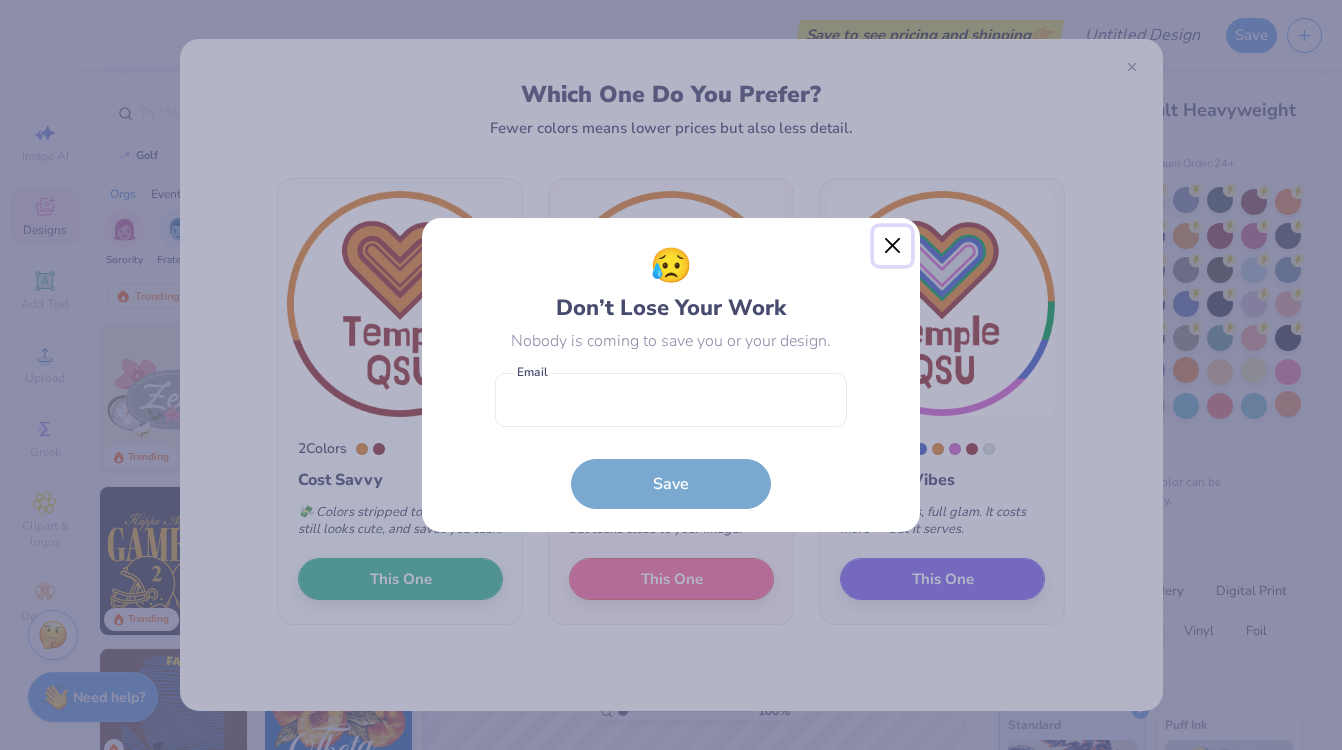 click at bounding box center (893, 246) 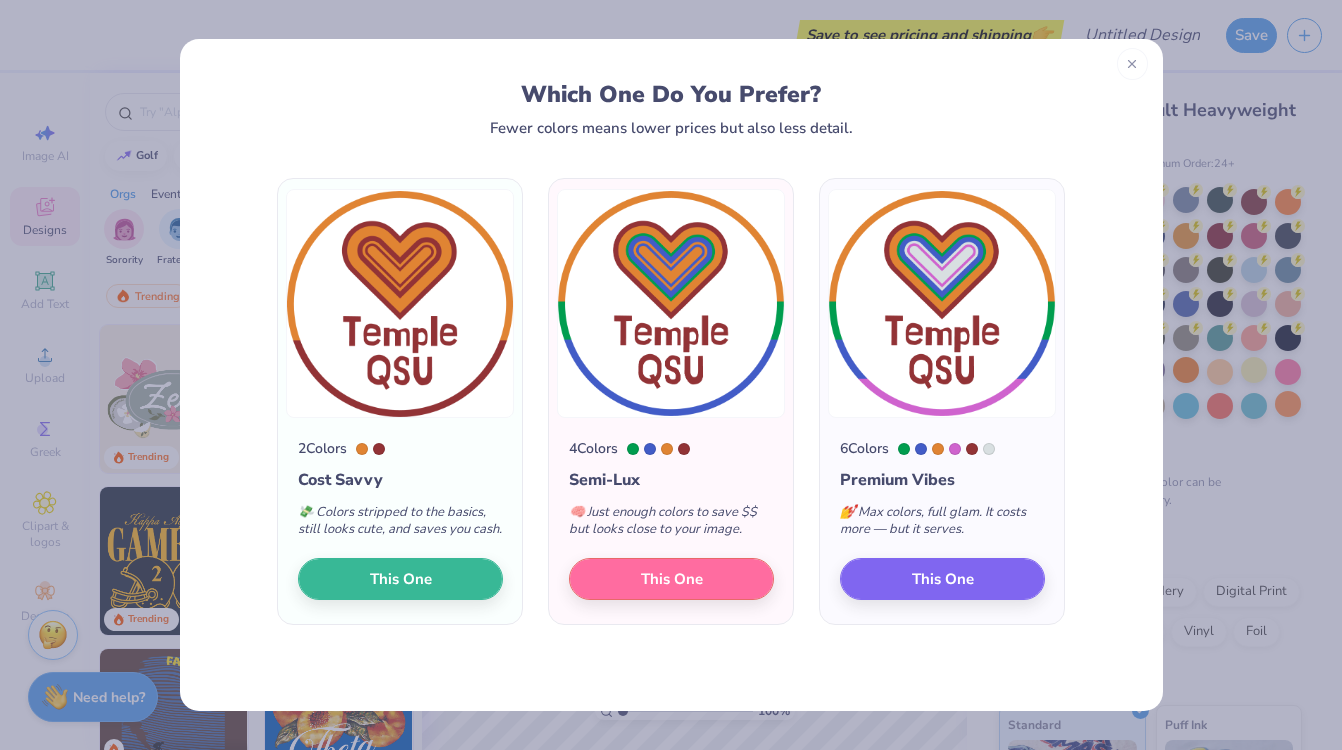 click 